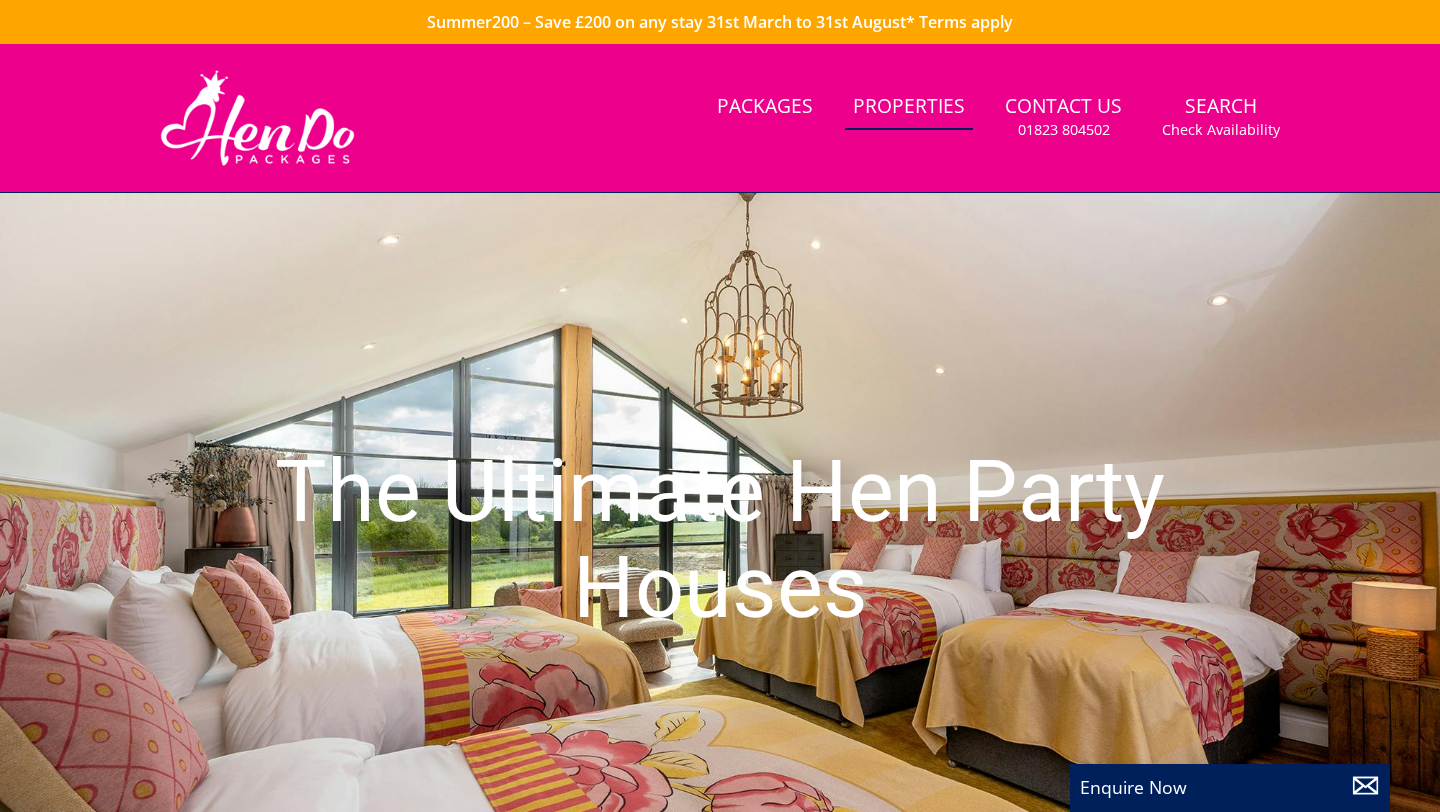 scroll, scrollTop: 0, scrollLeft: 0, axis: both 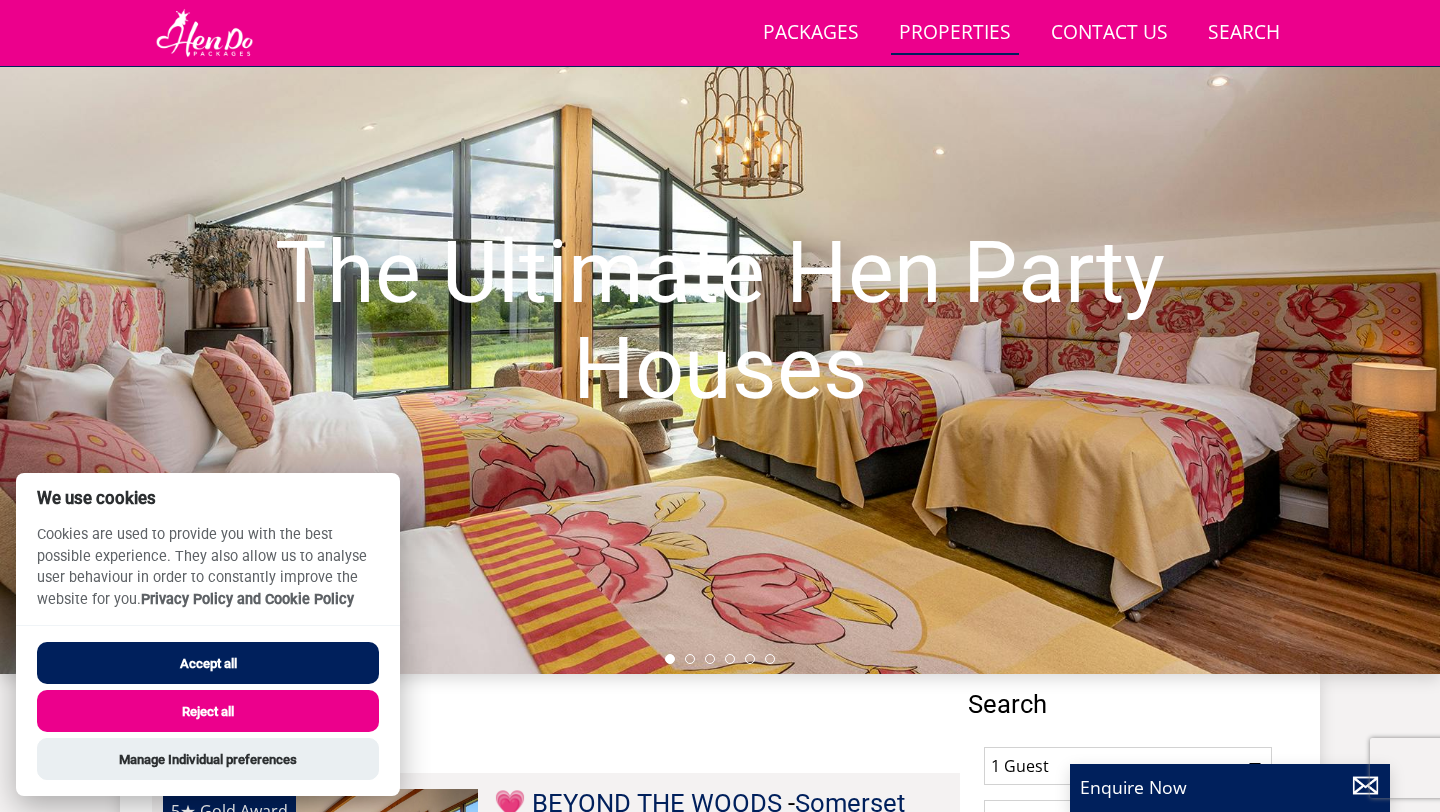 click on "Accept all" at bounding box center [208, 663] 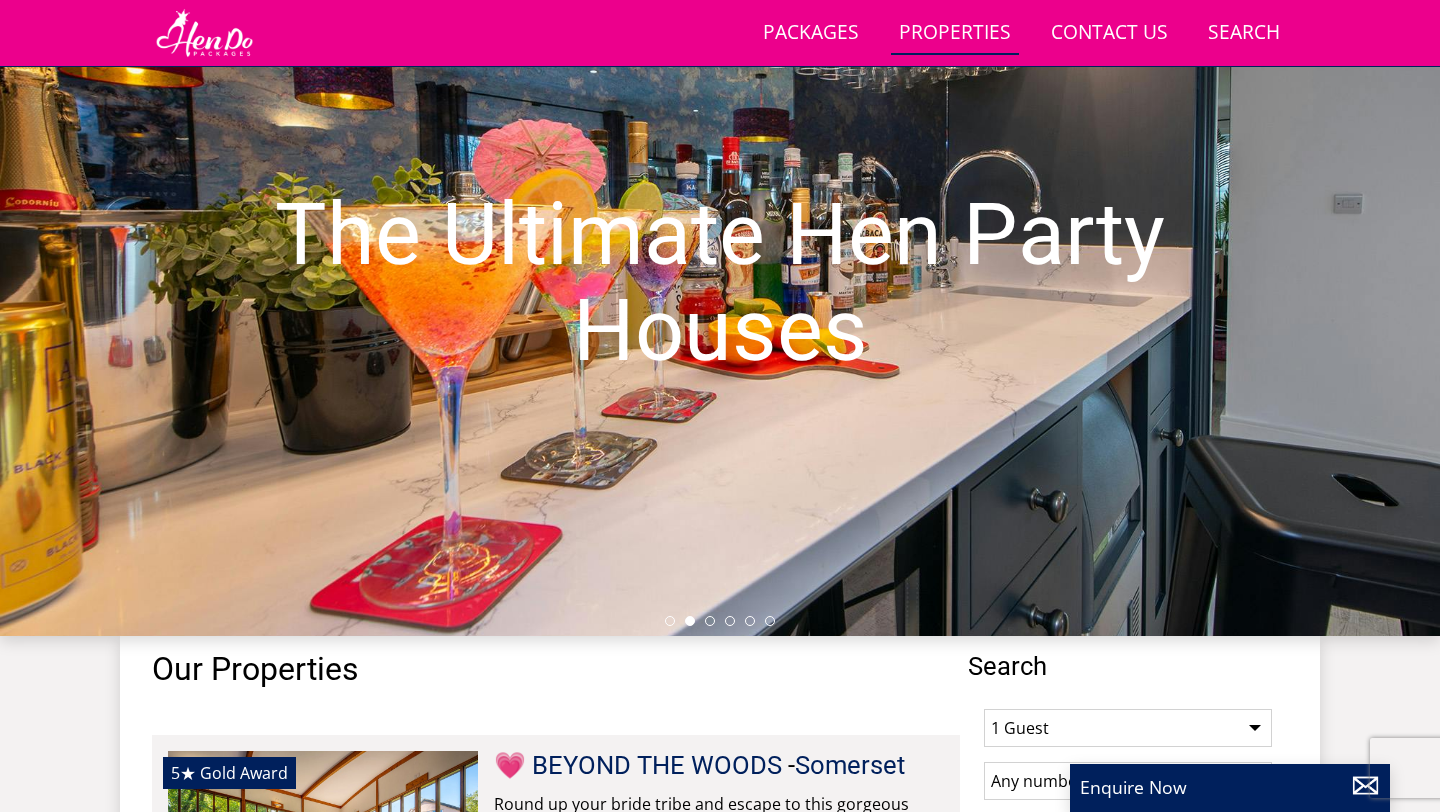 scroll, scrollTop: 89, scrollLeft: 0, axis: vertical 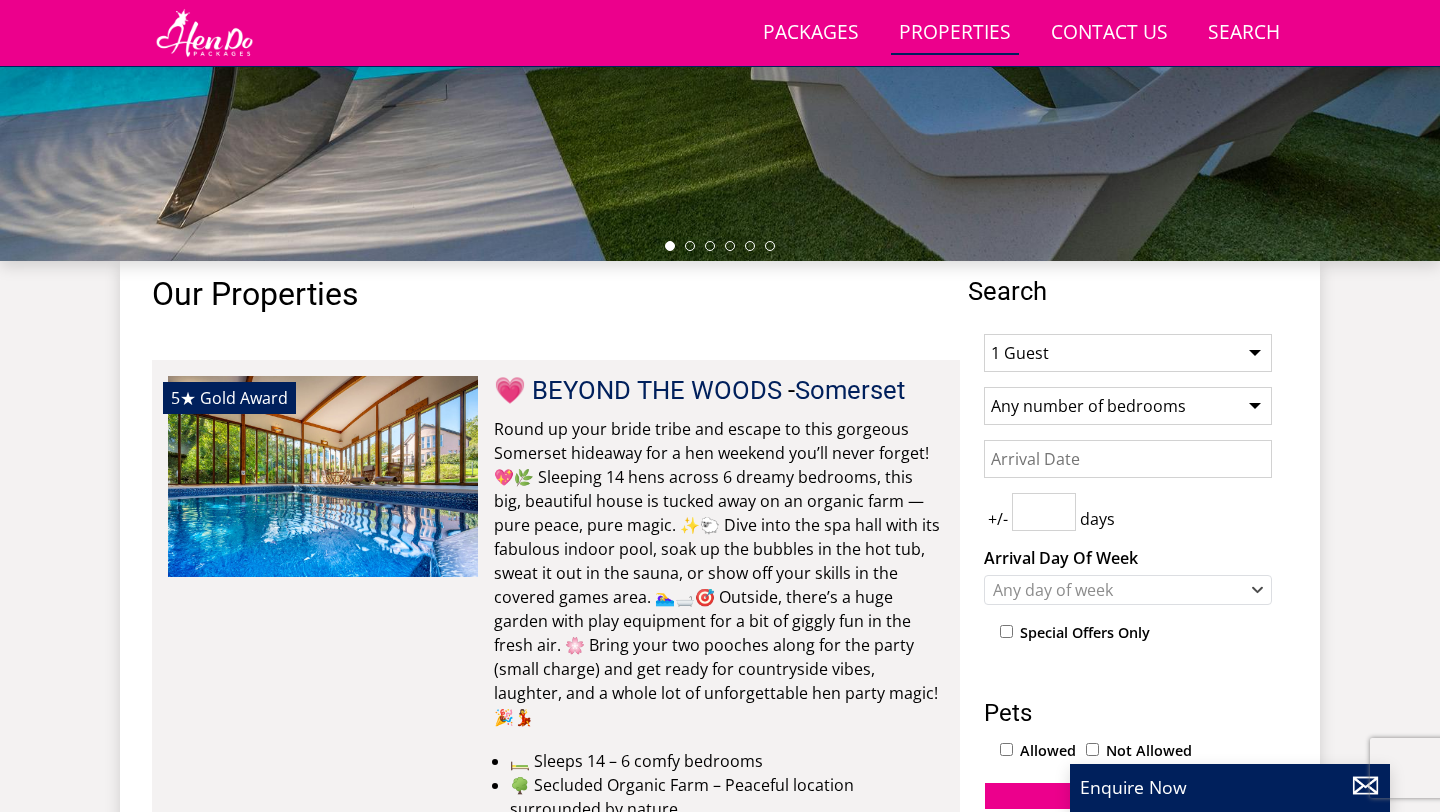 click on "1 Guest
2 Guests
3 Guests
4 Guests
5 Guests
6 Guests
7 Guests
8 Guests
9 Guests
10 Guests
11 Guests
12 Guests
13 Guests
14 Guests
15 Guests
16 Guests
17 Guests
18 Guests
19 Guests
20 Guests
21 Guests
22 Guests
23 Guests
24 Guests
25 Guests
26 Guests
27 Guests
28 Guests
29 Guests
30 Guests
31 Guests
32 Guests" at bounding box center [1128, 353] 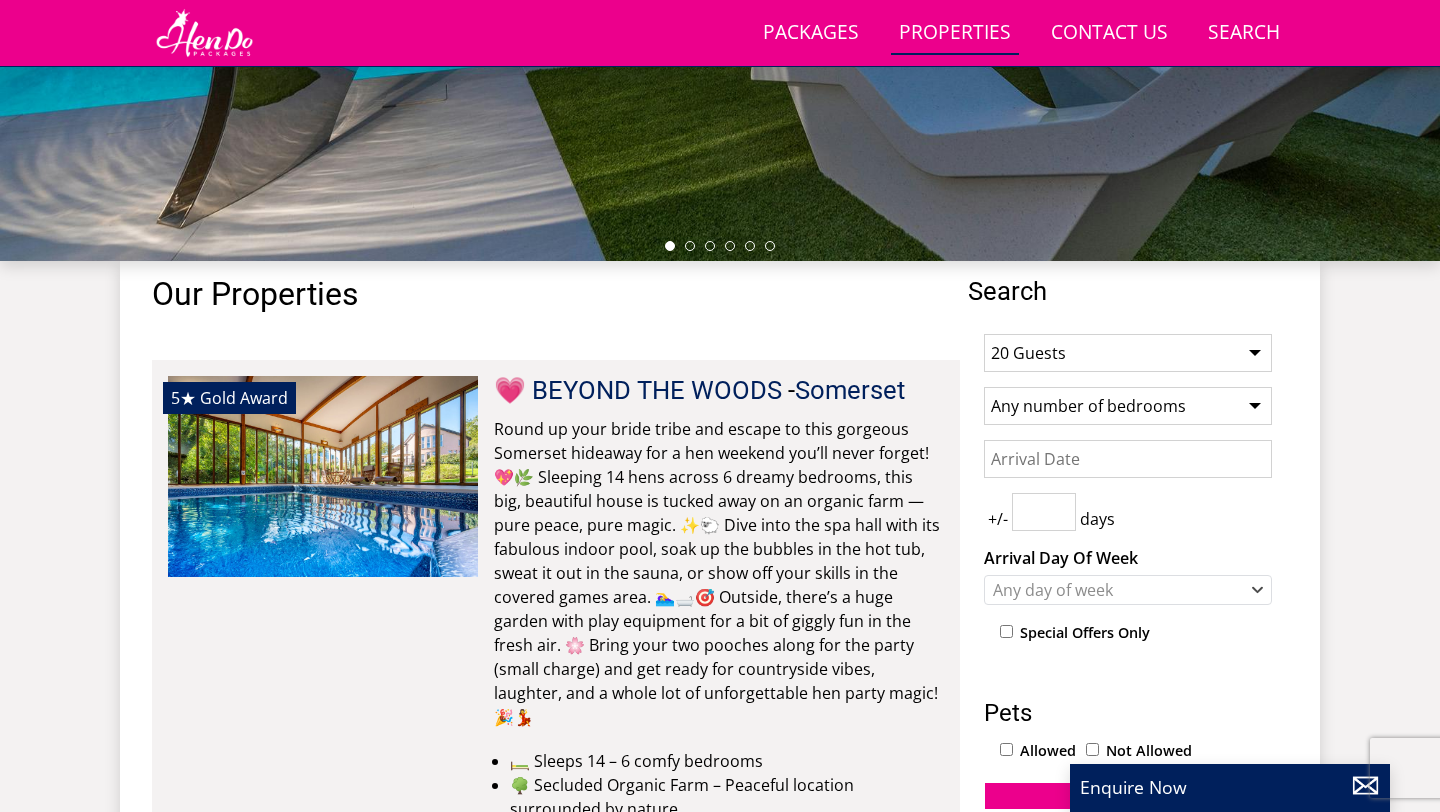 click on "Any number of bedrooms
4 Bedrooms
5 Bedrooms
6 Bedrooms
7 Bedrooms
8 Bedrooms
9 Bedrooms
10 Bedrooms
11 Bedrooms
12 Bedrooms
13 Bedrooms
14 Bedrooms
15 Bedrooms
16 Bedrooms" at bounding box center [1128, 406] 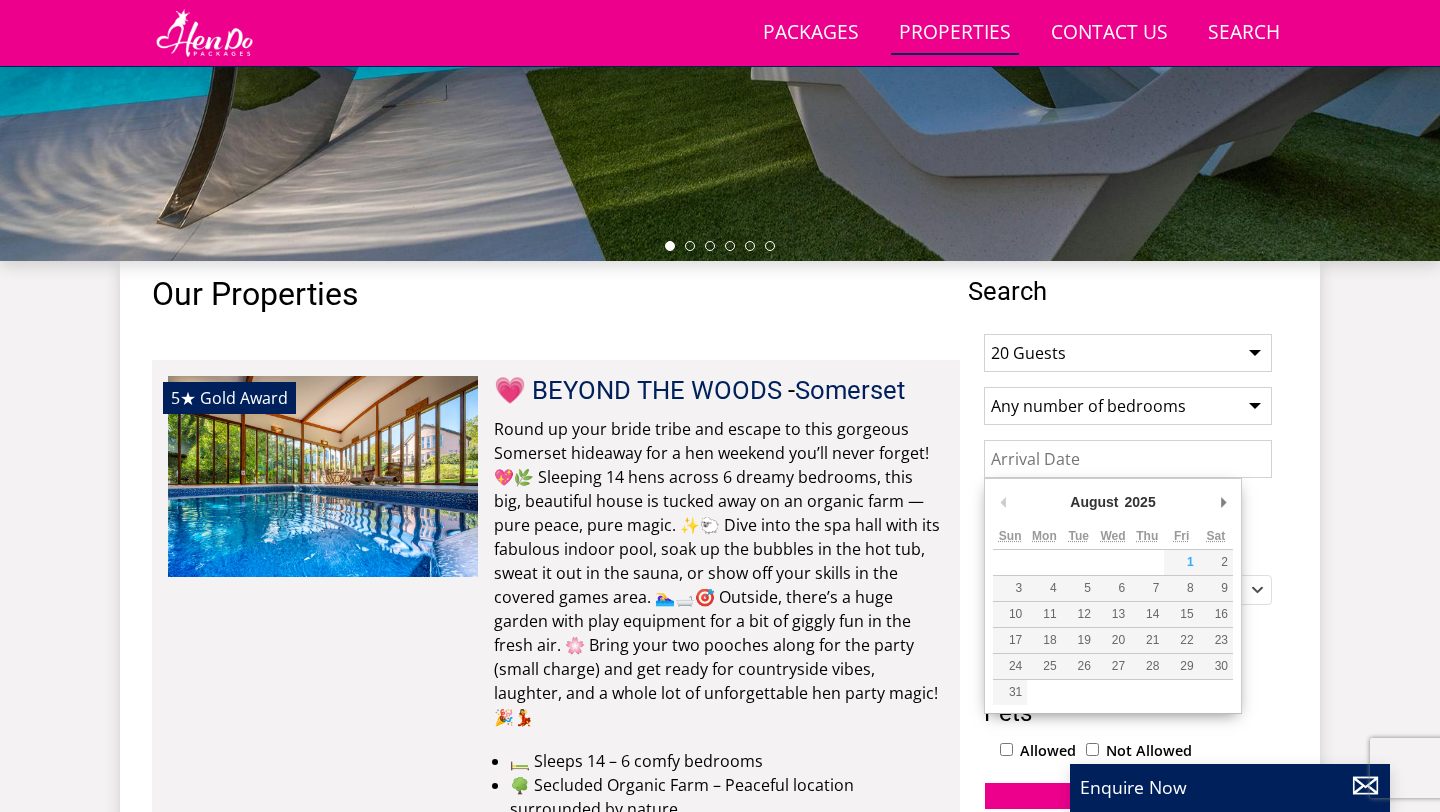 click on "Date" at bounding box center [1128, 459] 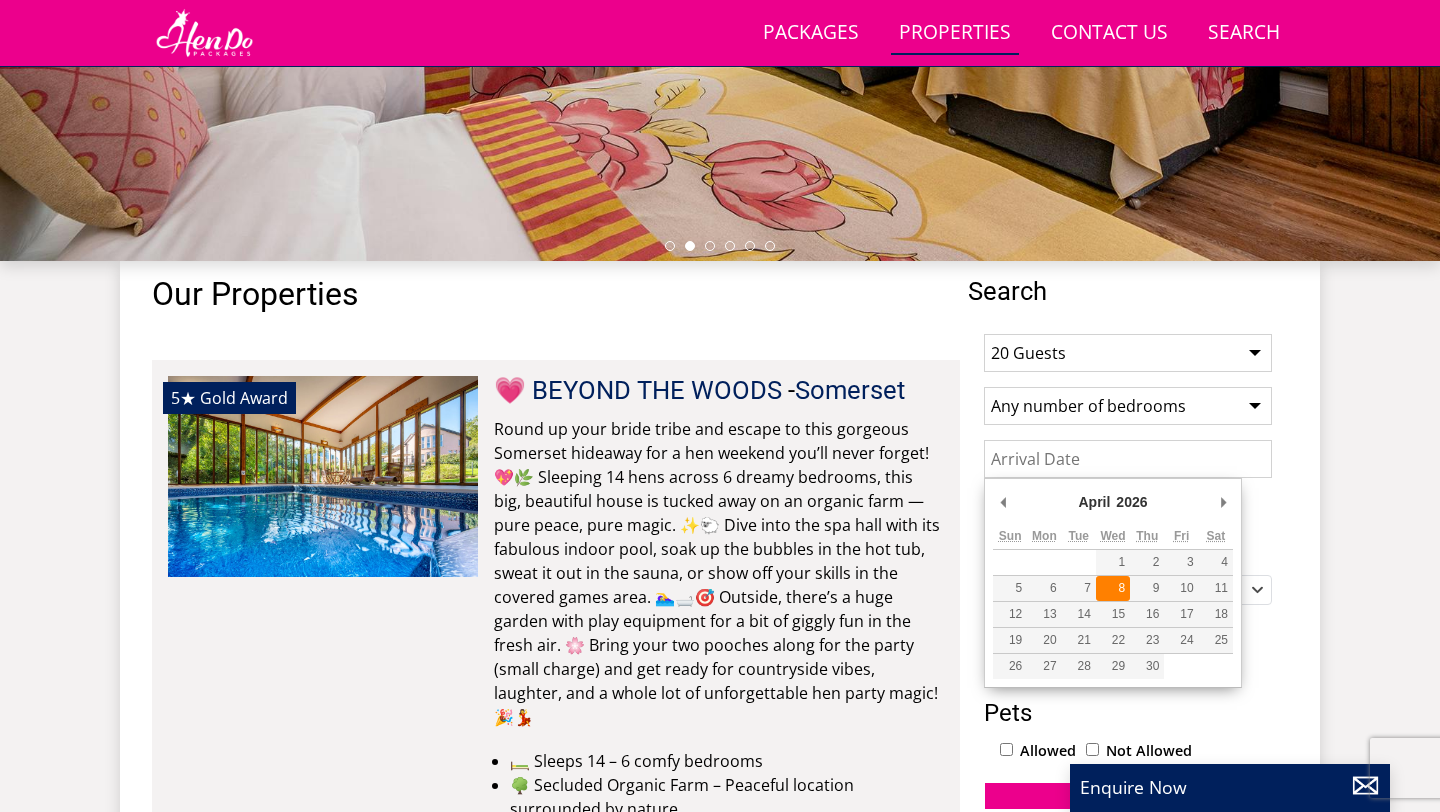type on "08/04/2026" 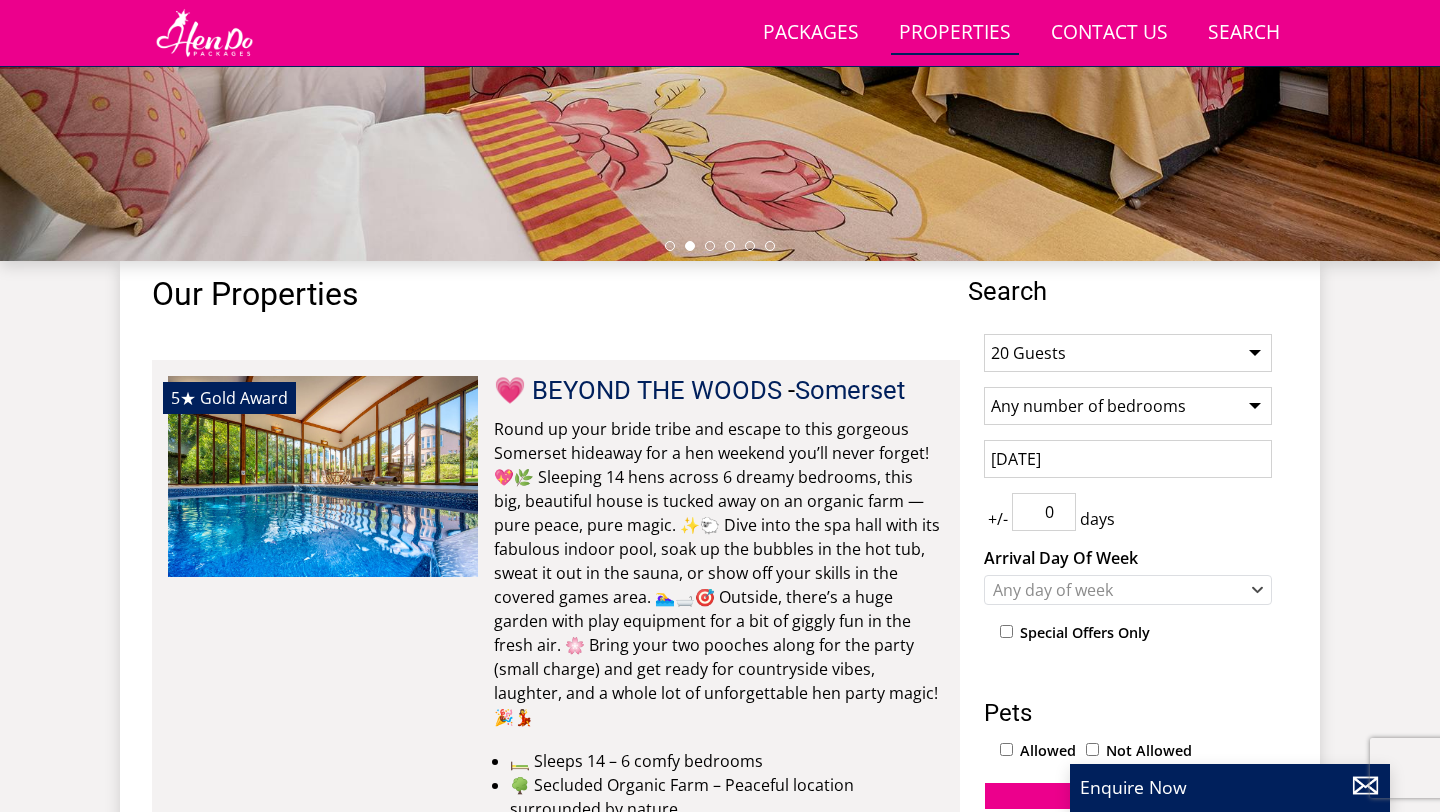click on "0" at bounding box center [1044, 512] 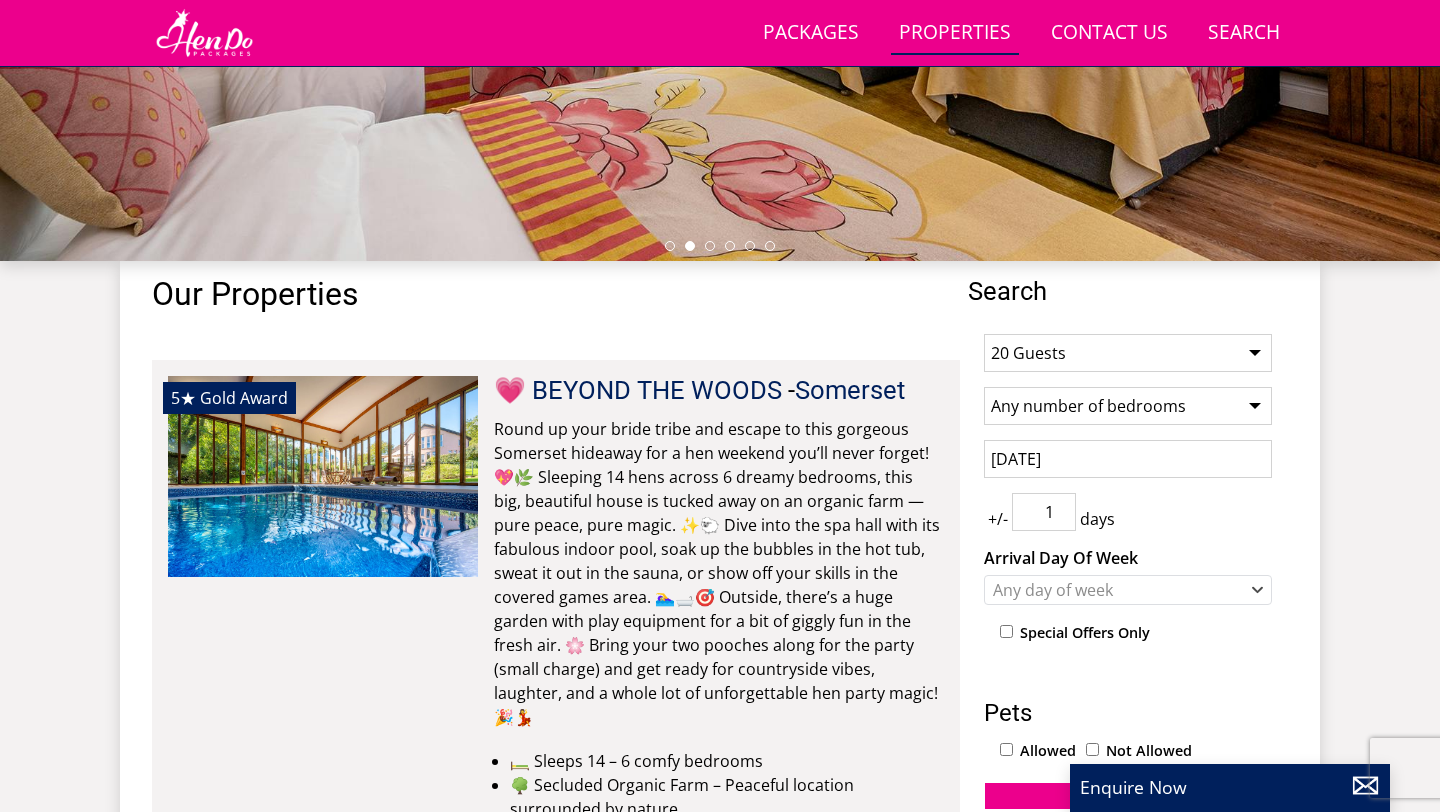 click on "1" at bounding box center (1044, 512) 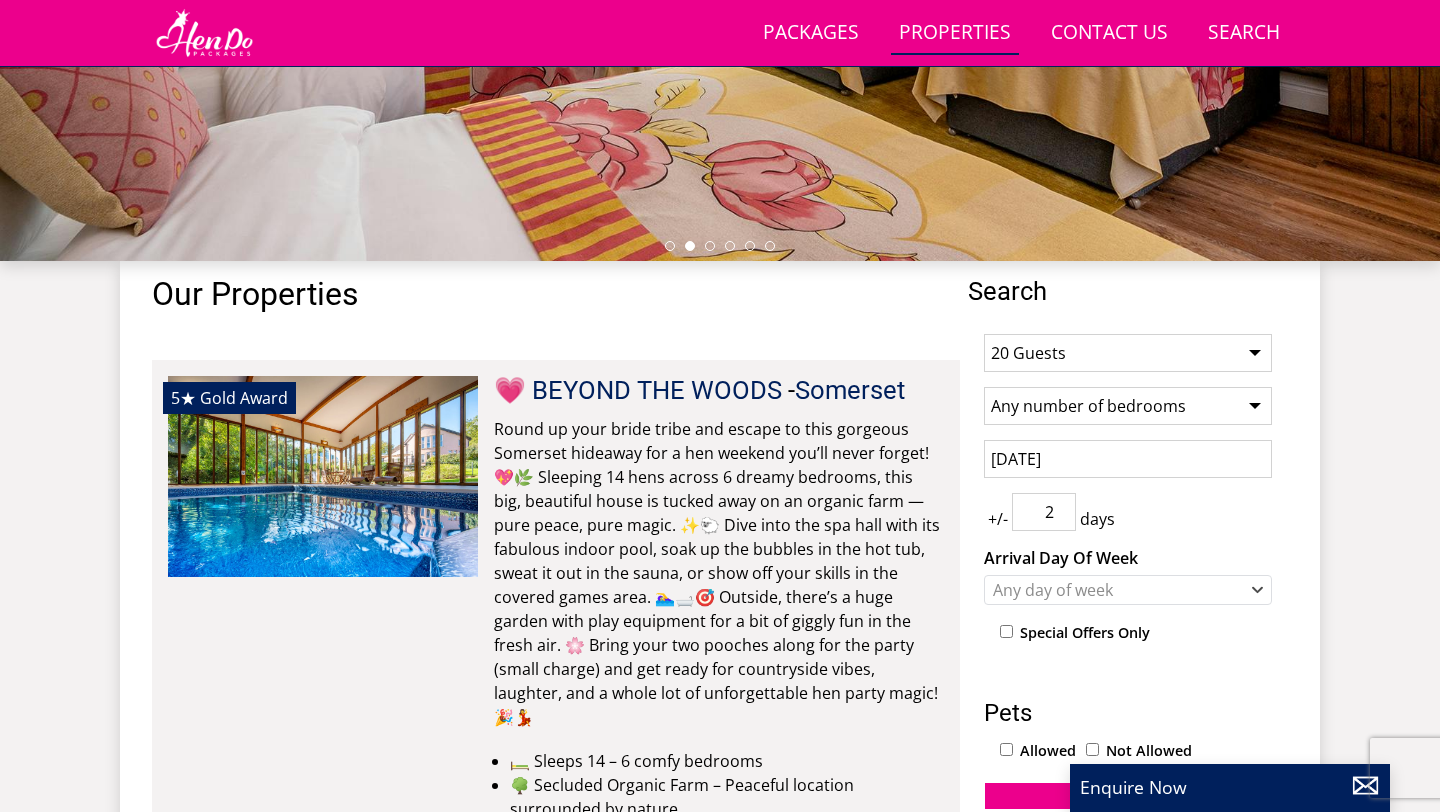 type on "2" 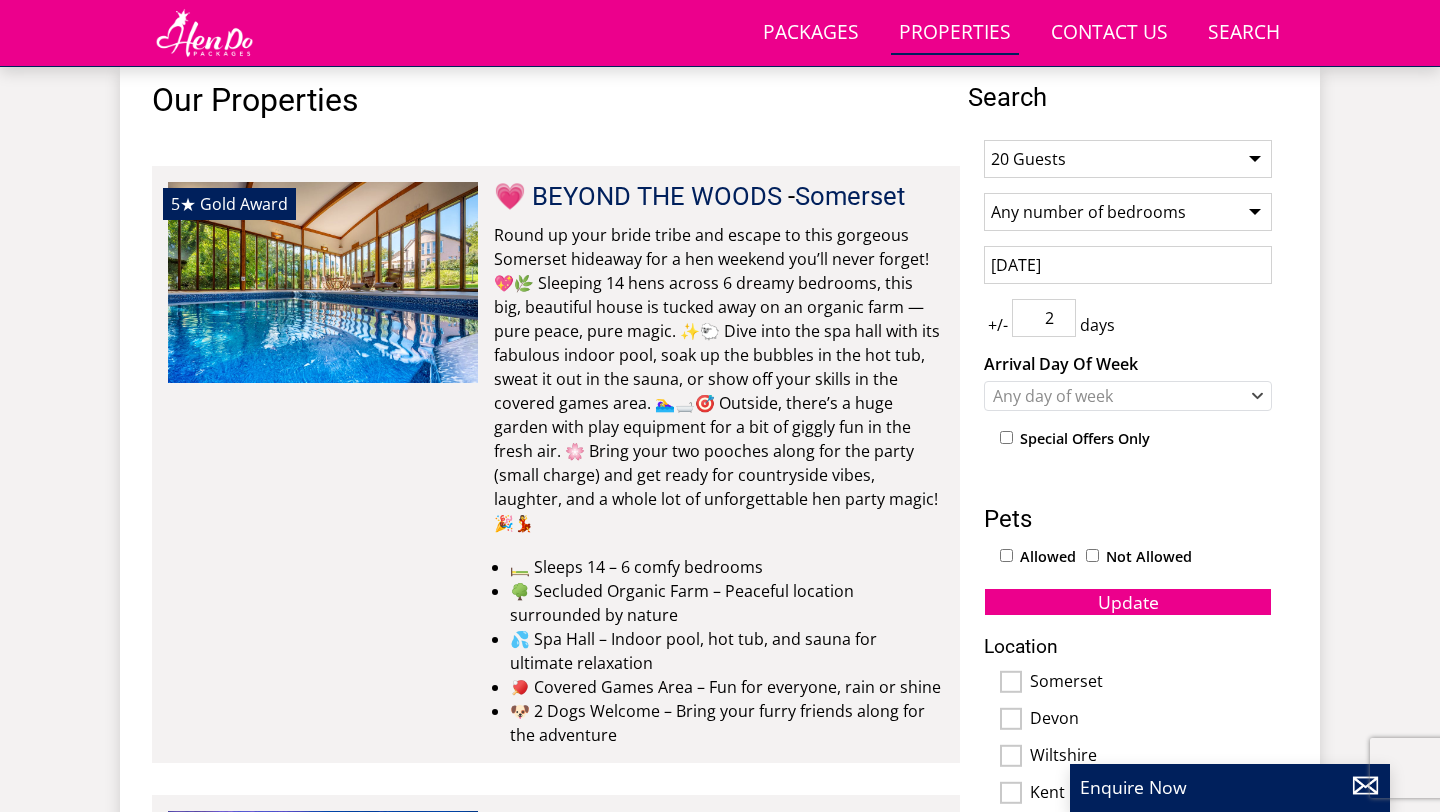 scroll, scrollTop: 771, scrollLeft: 0, axis: vertical 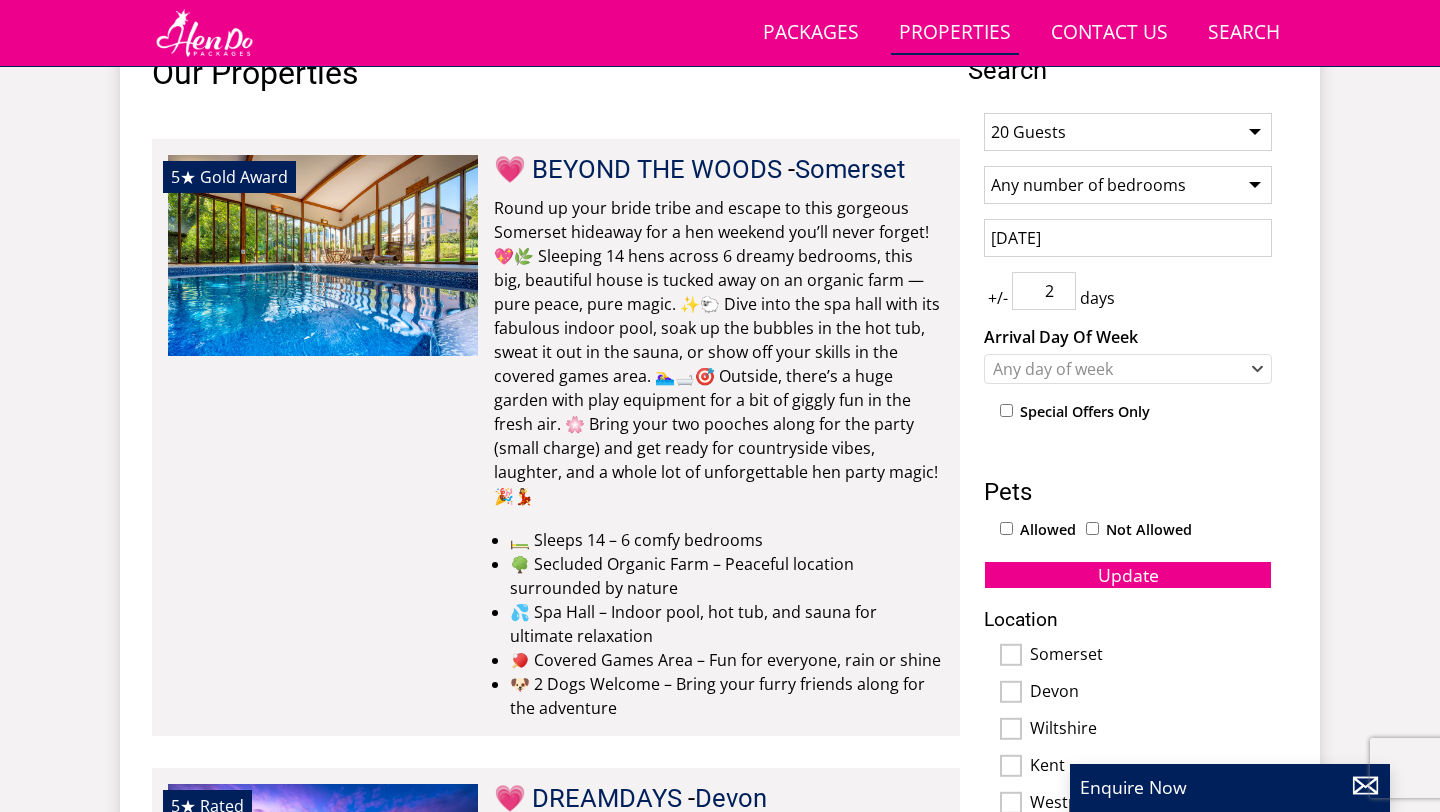 click on "1 Guest
2 Guests
3 Guests
4 Guests
5 Guests
6 Guests
7 Guests
8 Guests
9 Guests
10 Guests
11 Guests
12 Guests
13 Guests
14 Guests
15 Guests
16 Guests
17 Guests
18 Guests
19 Guests
20 Guests
21 Guests
22 Guests
23 Guests
24 Guests
25 Guests
26 Guests
27 Guests
28 Guests
29 Guests
30 Guests
31 Guests
32 Guests
Any number of bedrooms
4 Bedrooms
5 Bedrooms
6 Bedrooms
7 Bedrooms
8 Bedrooms
9 Bedrooms
10 Bedrooms
11 Bedrooms
12 Bedrooms
13 Bedrooms
14 Bedrooms
15 Bedrooms
16 Bedrooms
08/04/2026
+/-
2
days
Arrival Day Of Week
Monday
Tuesday
Wednesday" at bounding box center (1128, 642) 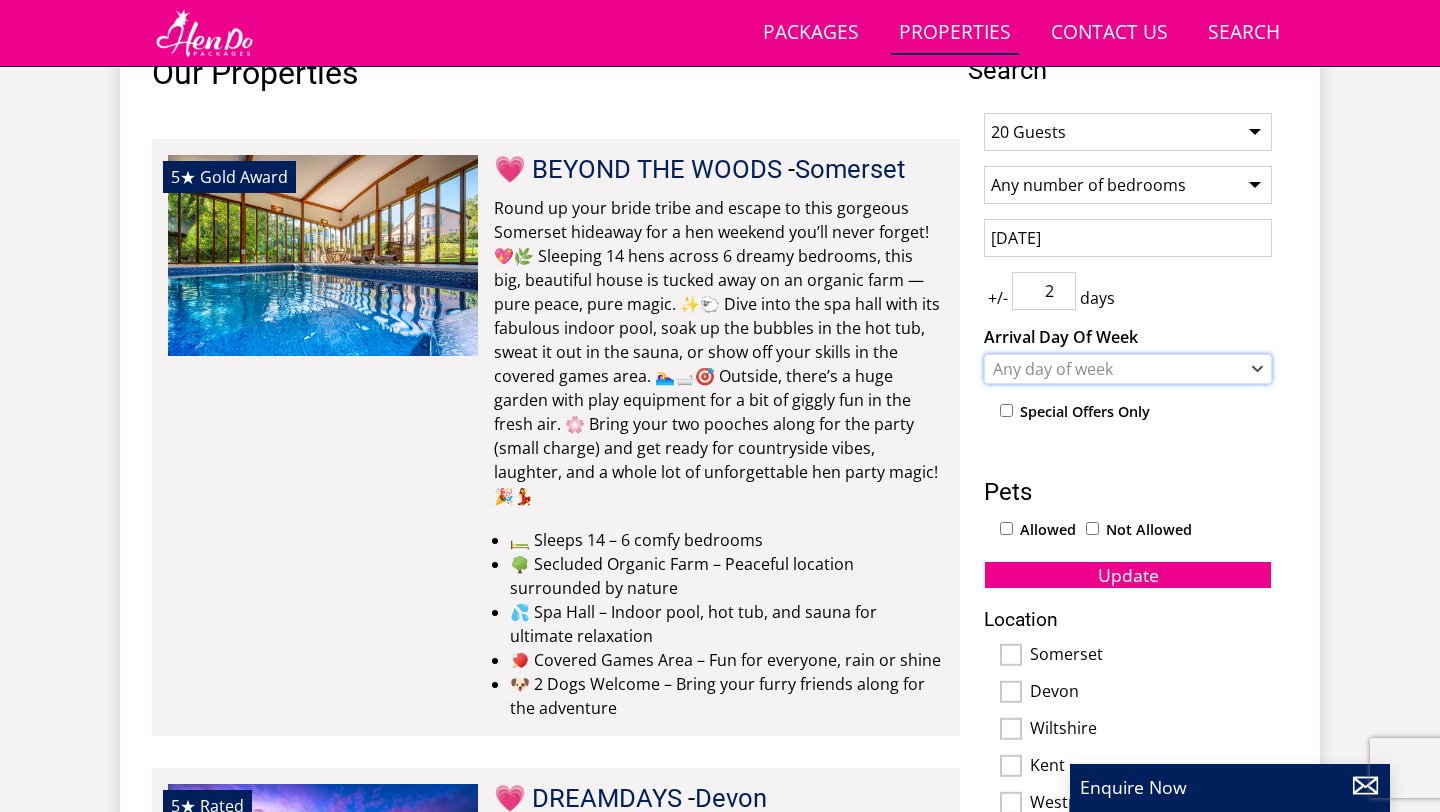 click on "Any day of week" at bounding box center (1117, 369) 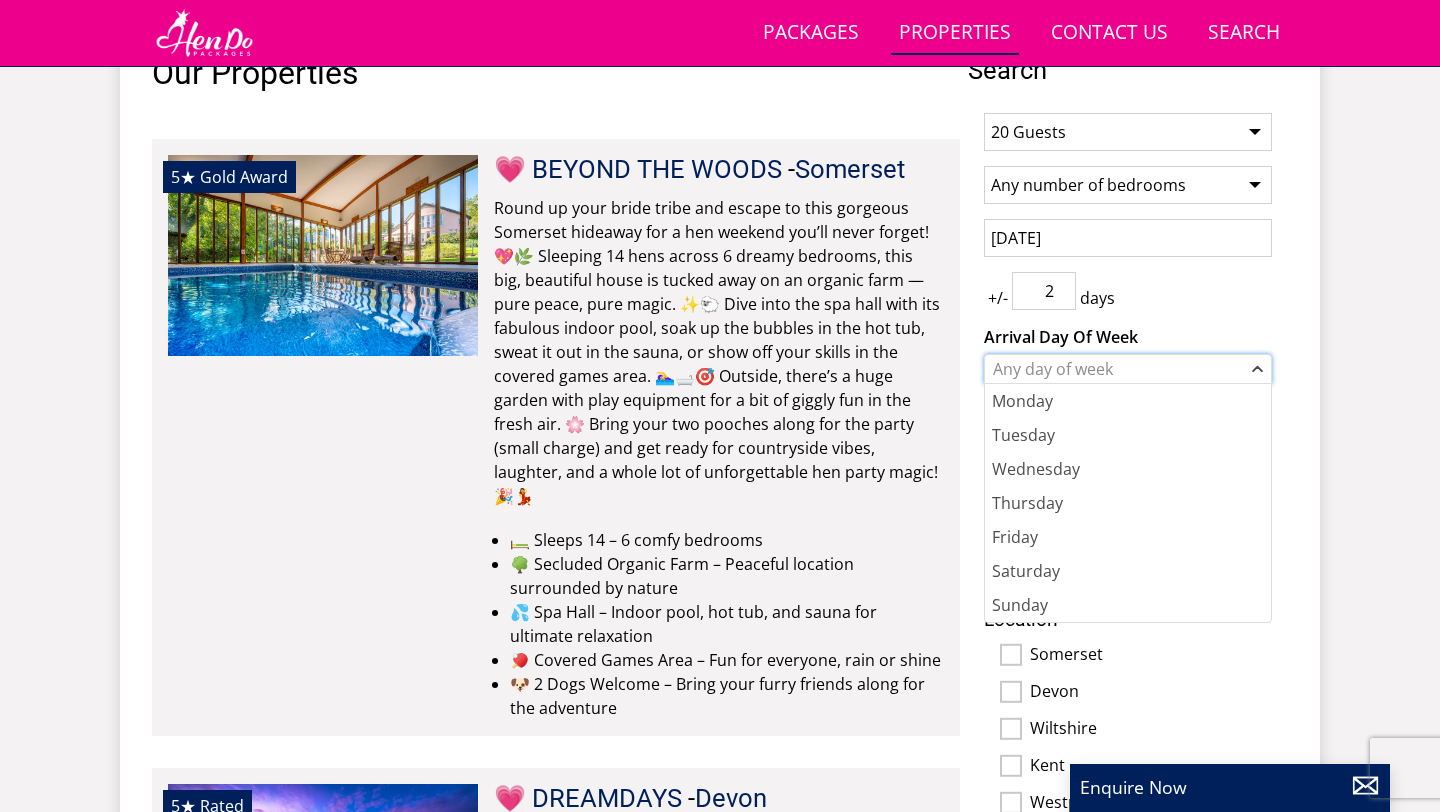 click on "Any day of week" at bounding box center (1117, 369) 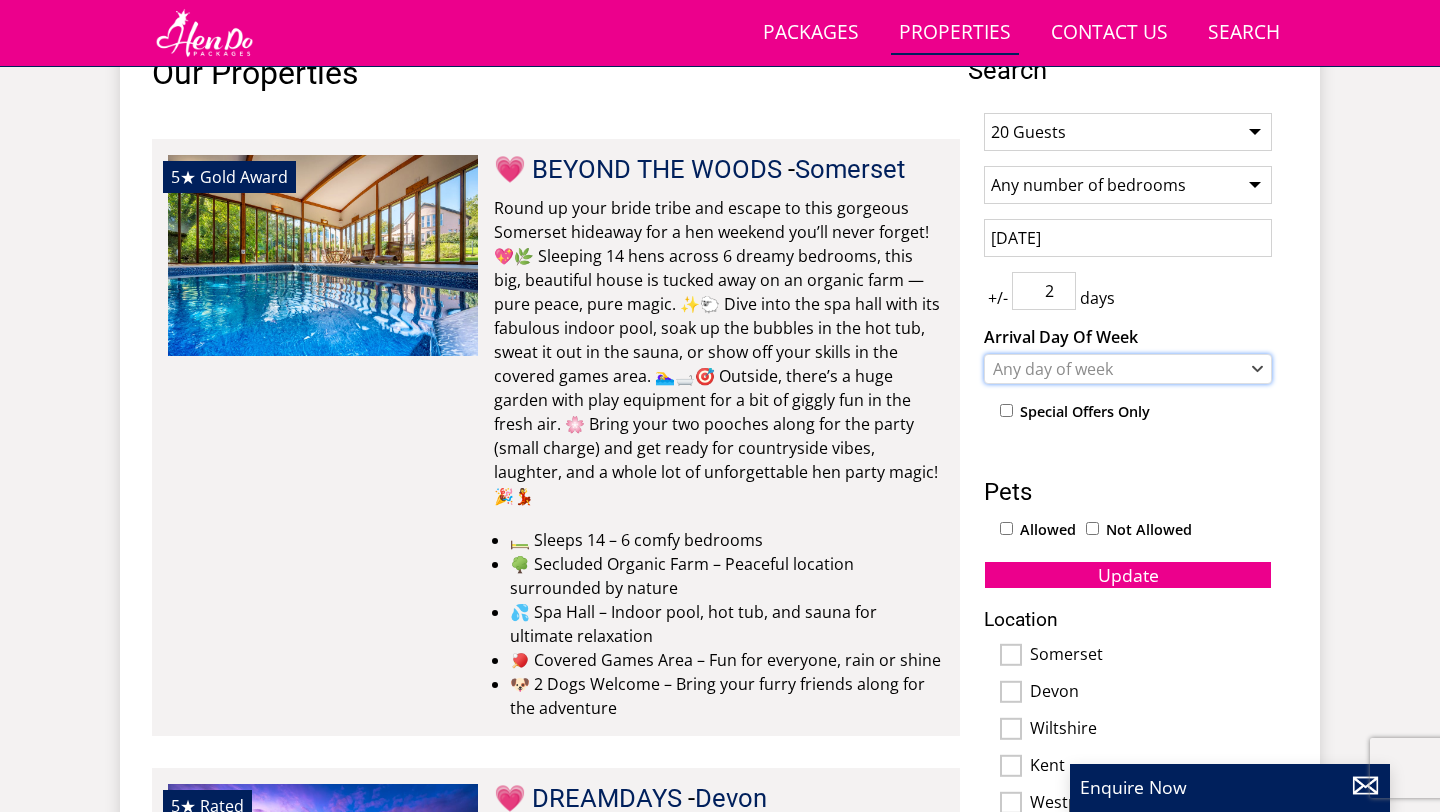 scroll, scrollTop: 1024, scrollLeft: 0, axis: vertical 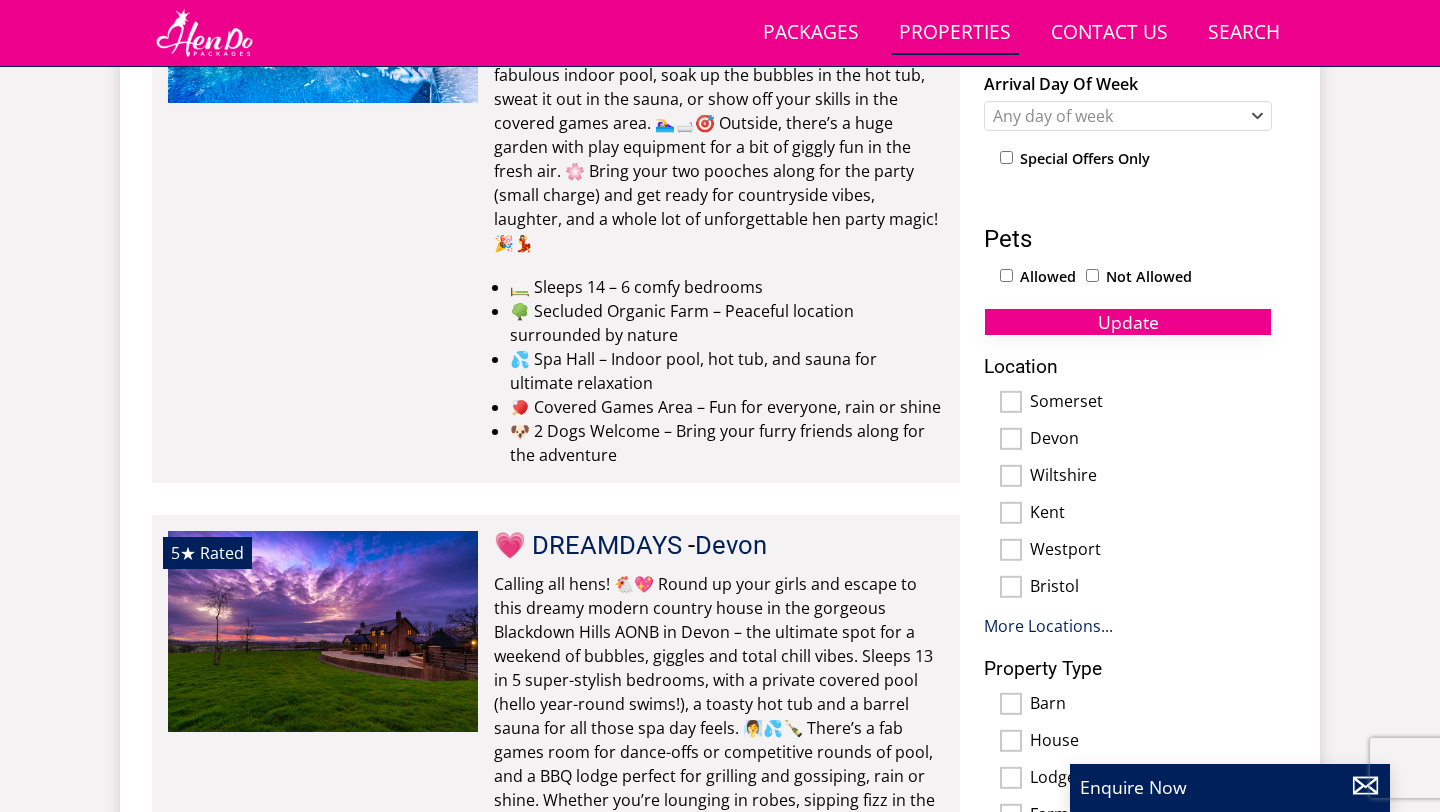 click on "Update" at bounding box center (1128, 322) 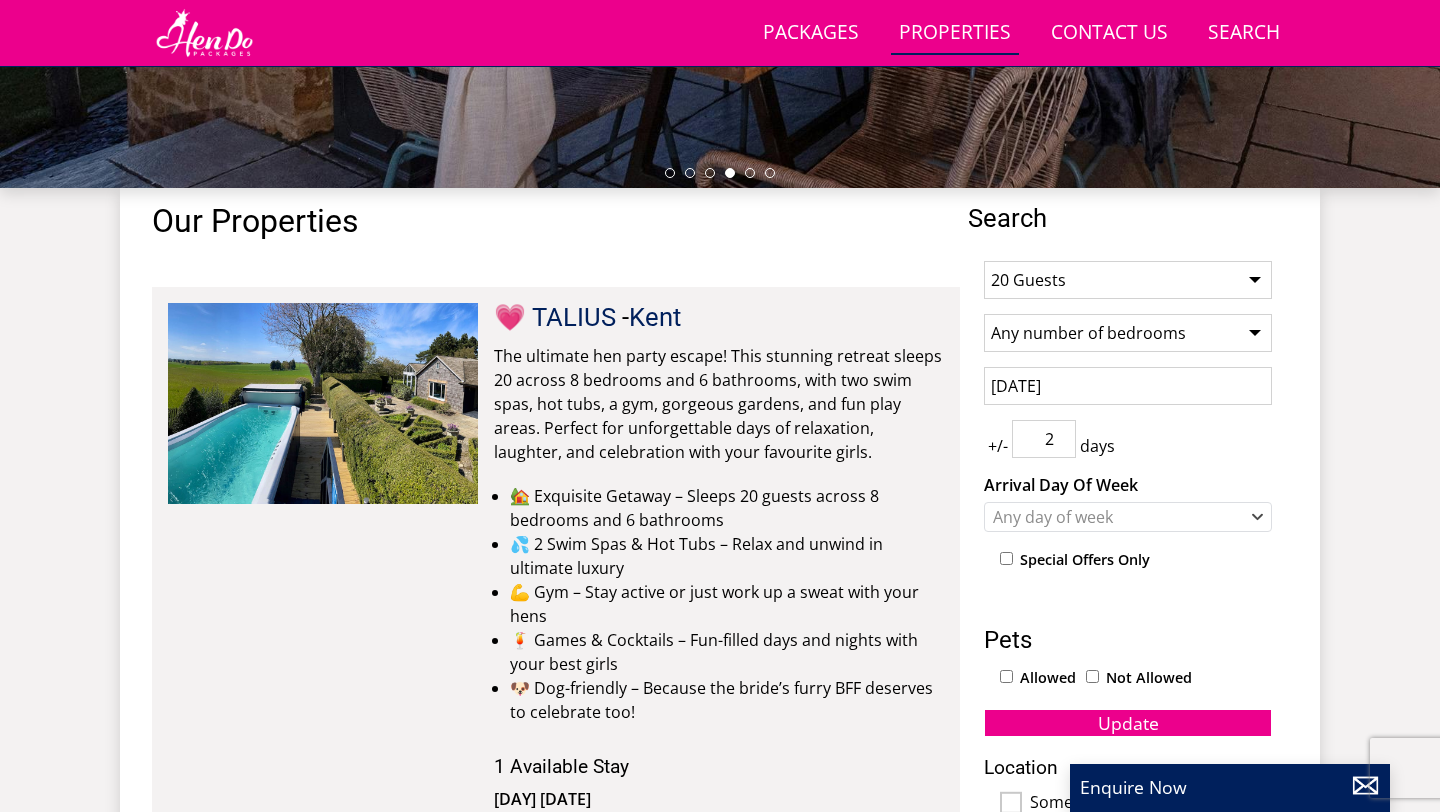 scroll, scrollTop: 737, scrollLeft: 0, axis: vertical 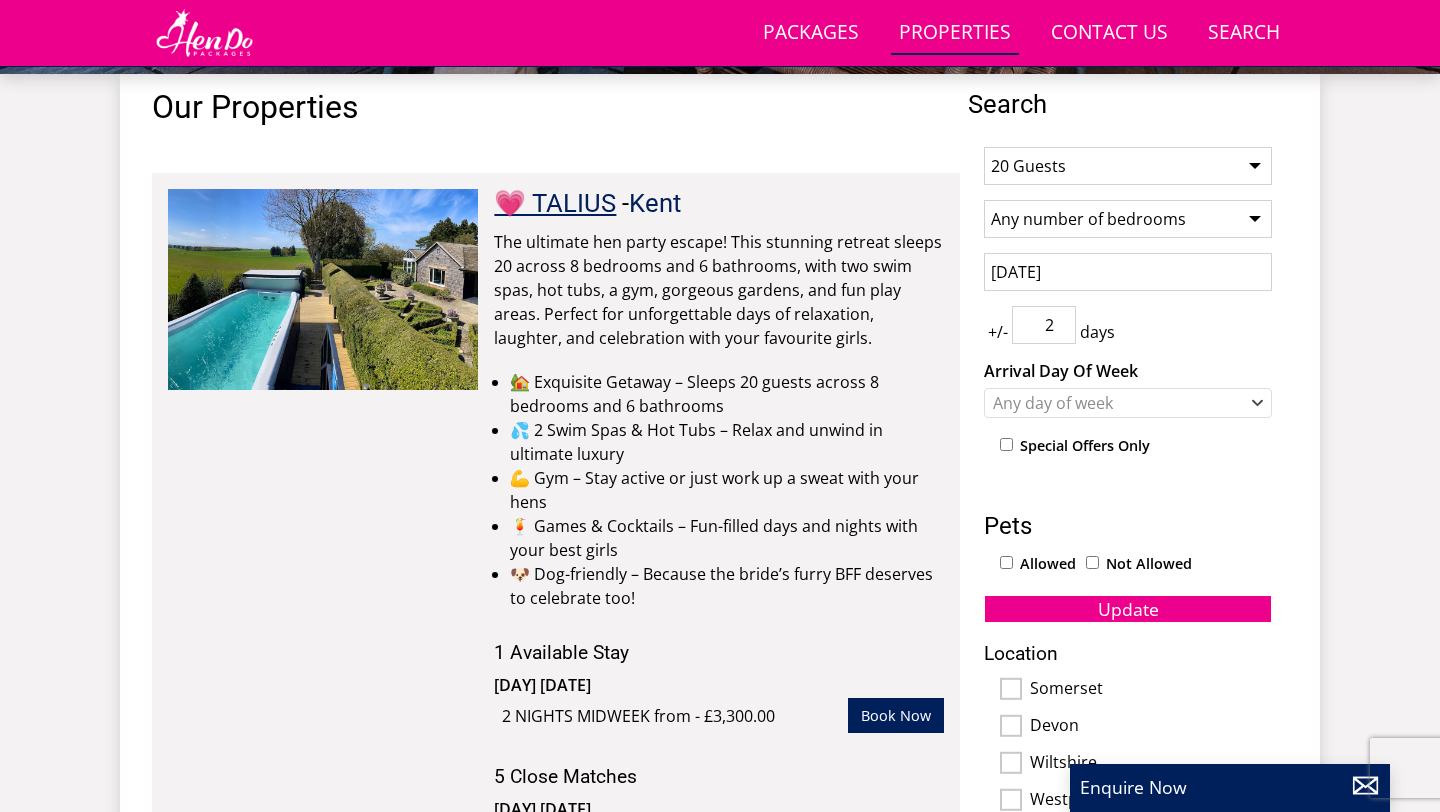 click on "💗 TALIUS" at bounding box center (555, 203) 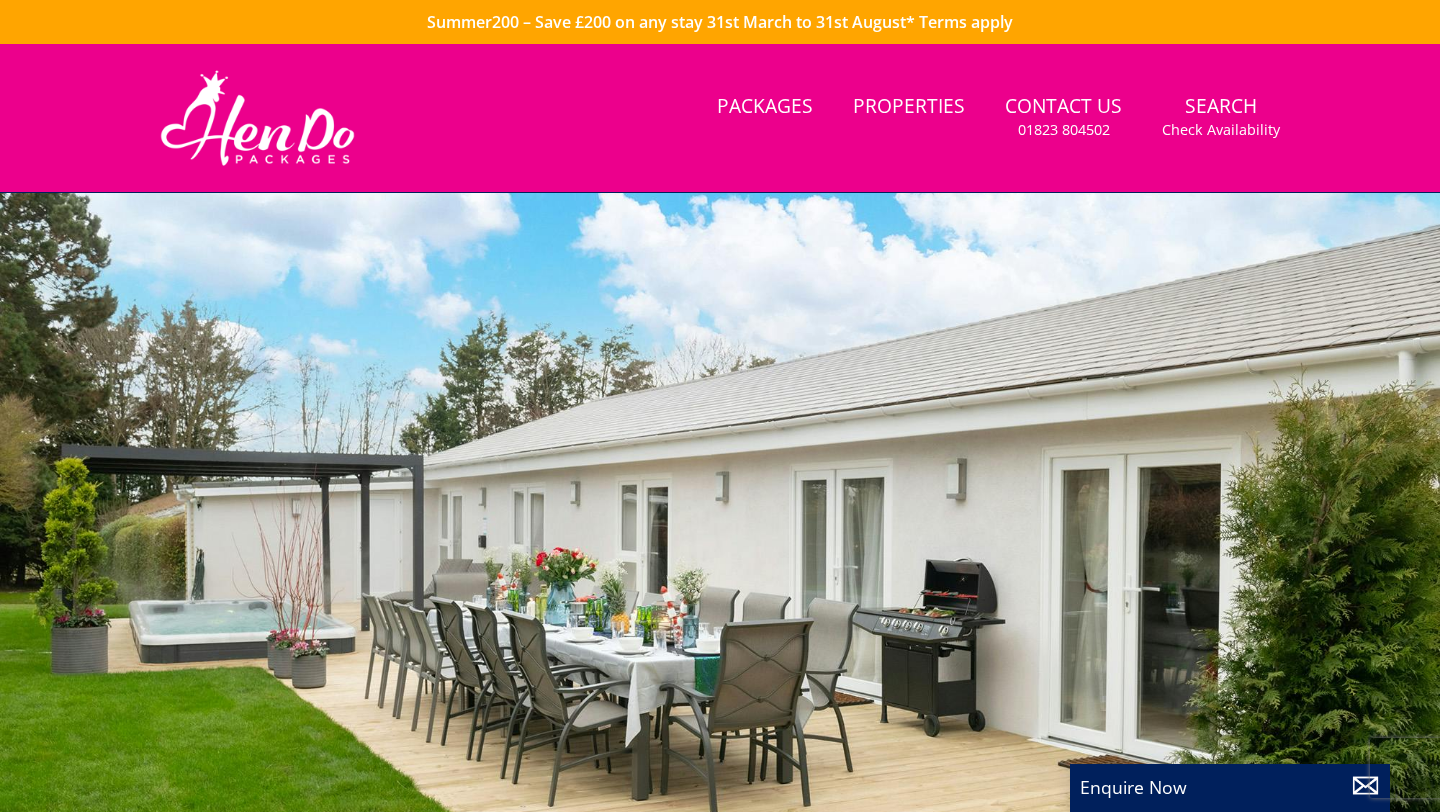 scroll, scrollTop: 228, scrollLeft: 0, axis: vertical 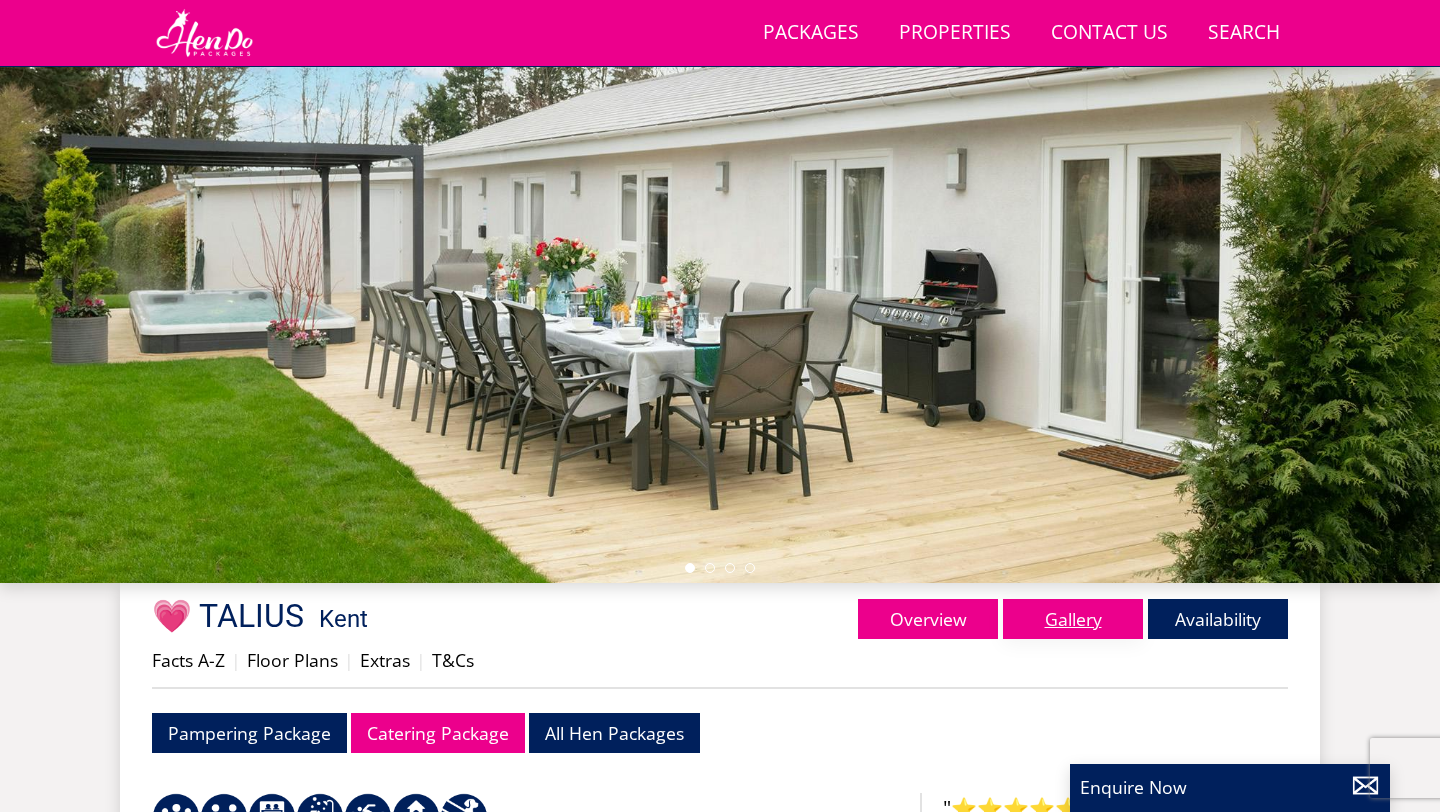 click on "Gallery" at bounding box center [1073, 619] 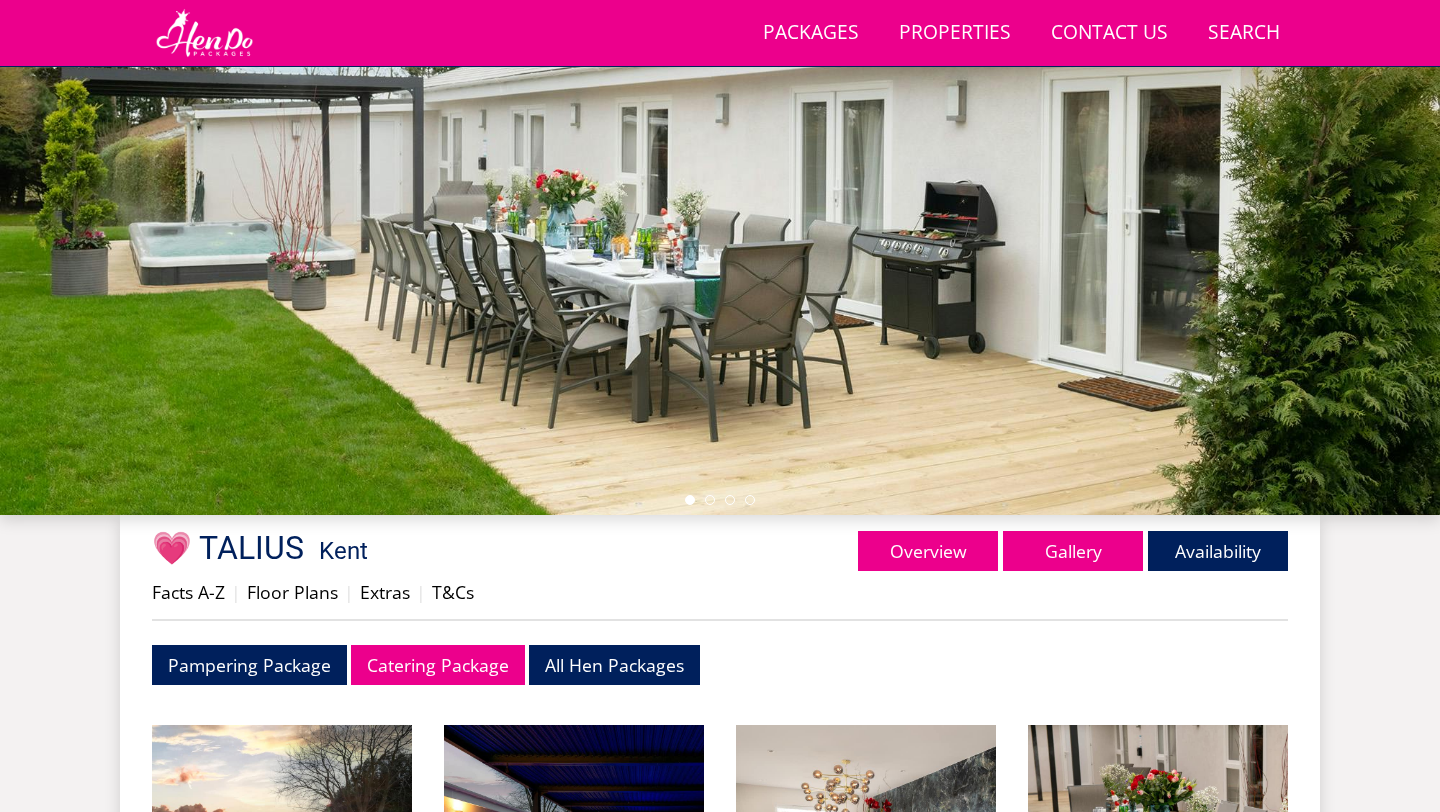 scroll, scrollTop: 230, scrollLeft: 0, axis: vertical 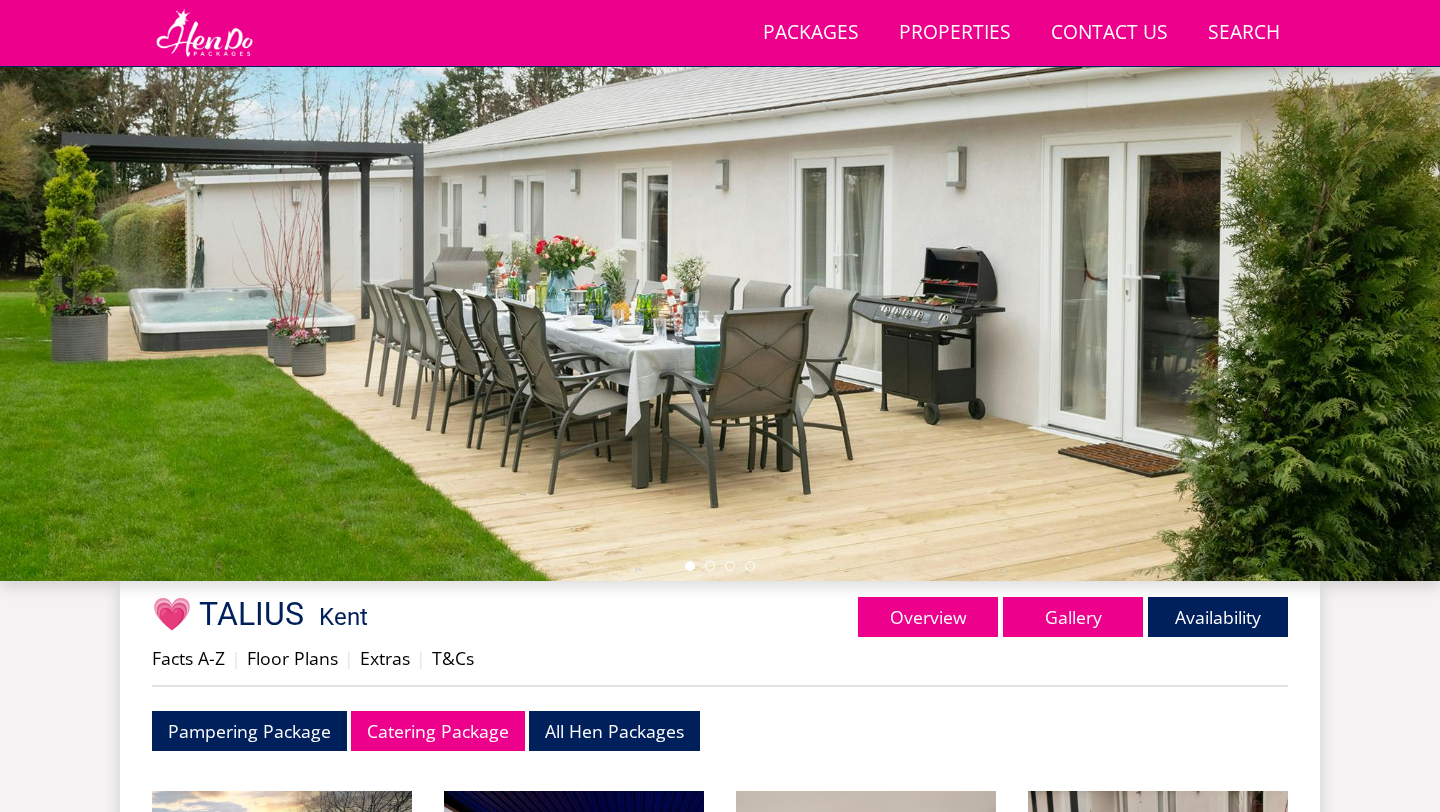 click at bounding box center (720, 231) 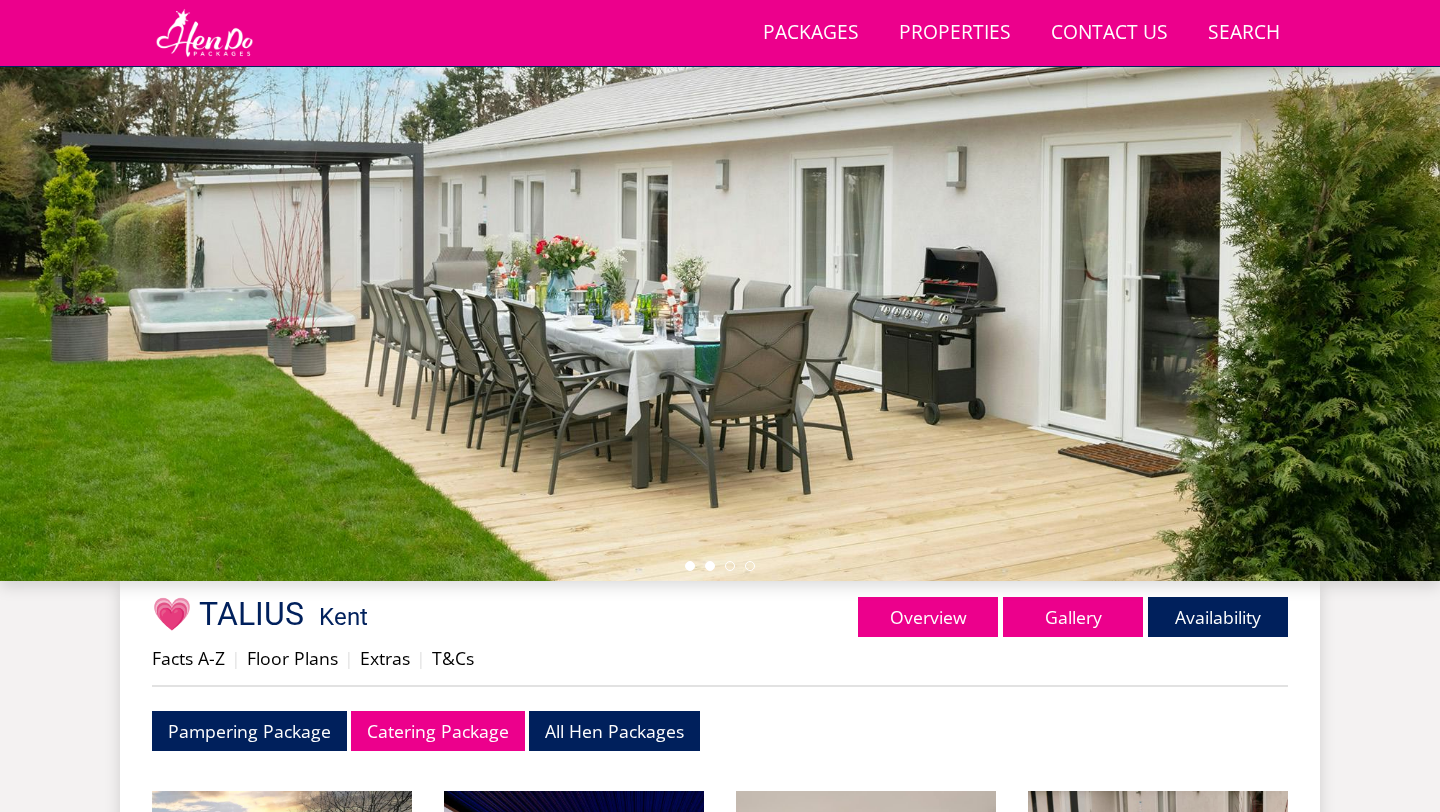 click at bounding box center [710, 566] 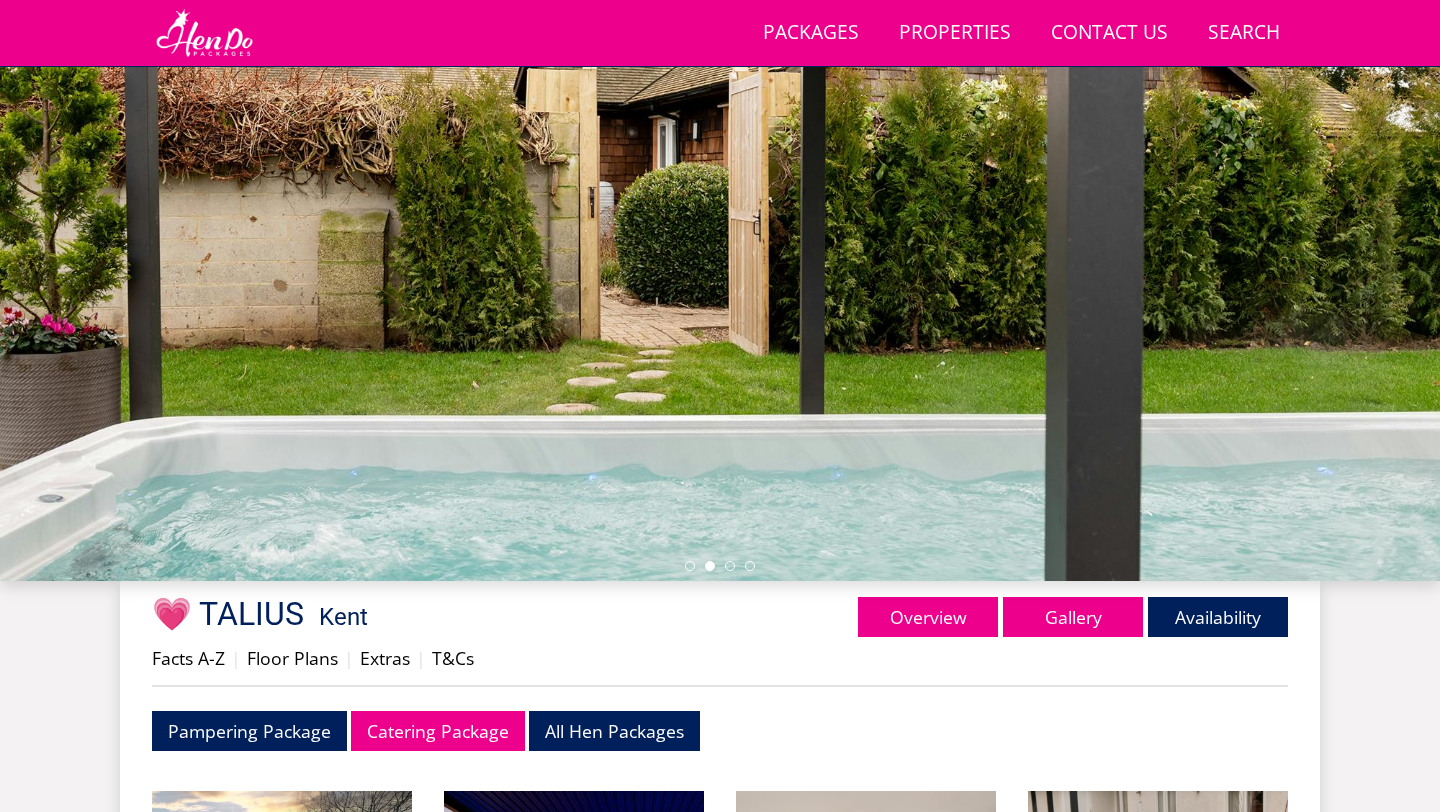 click at bounding box center (720, 231) 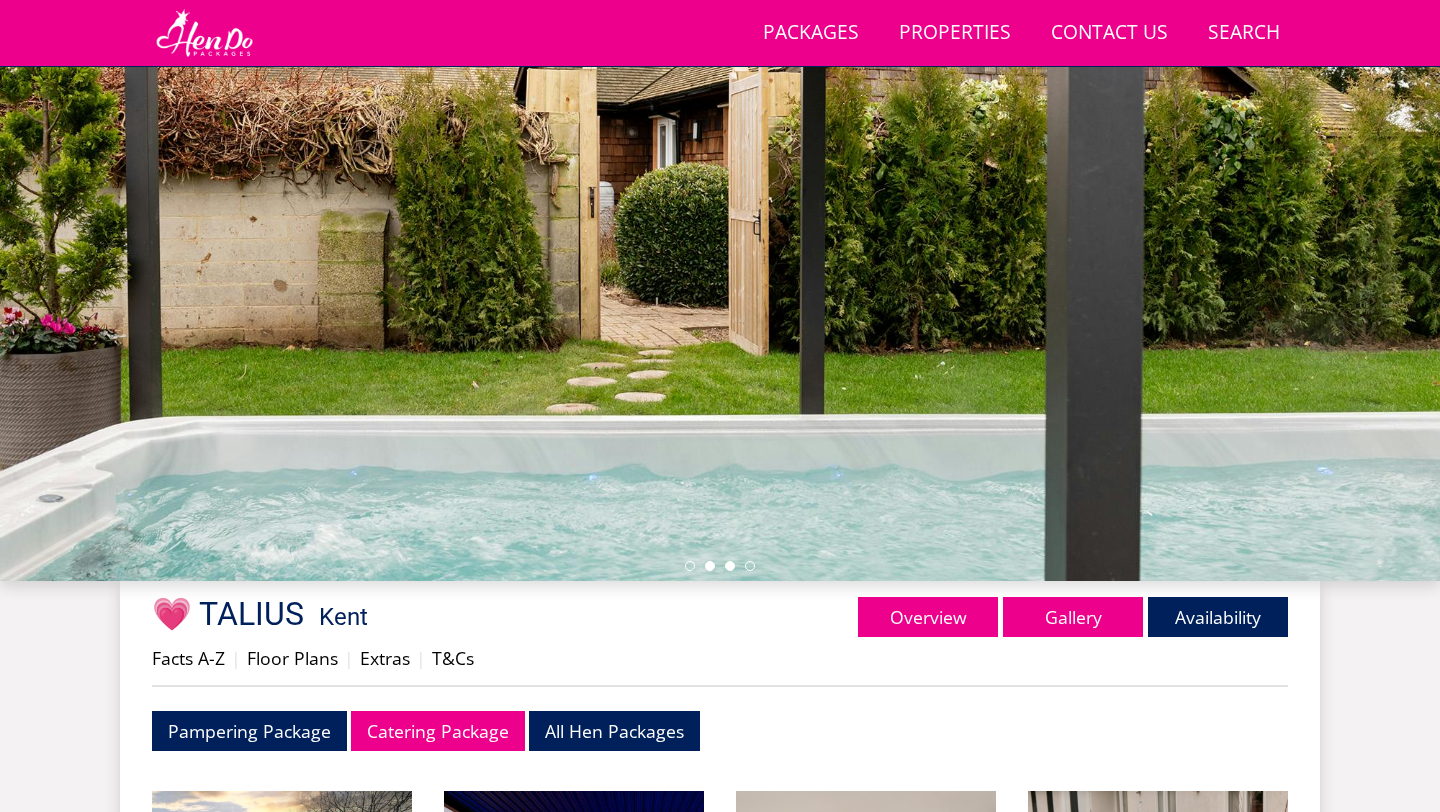 click at bounding box center (730, 566) 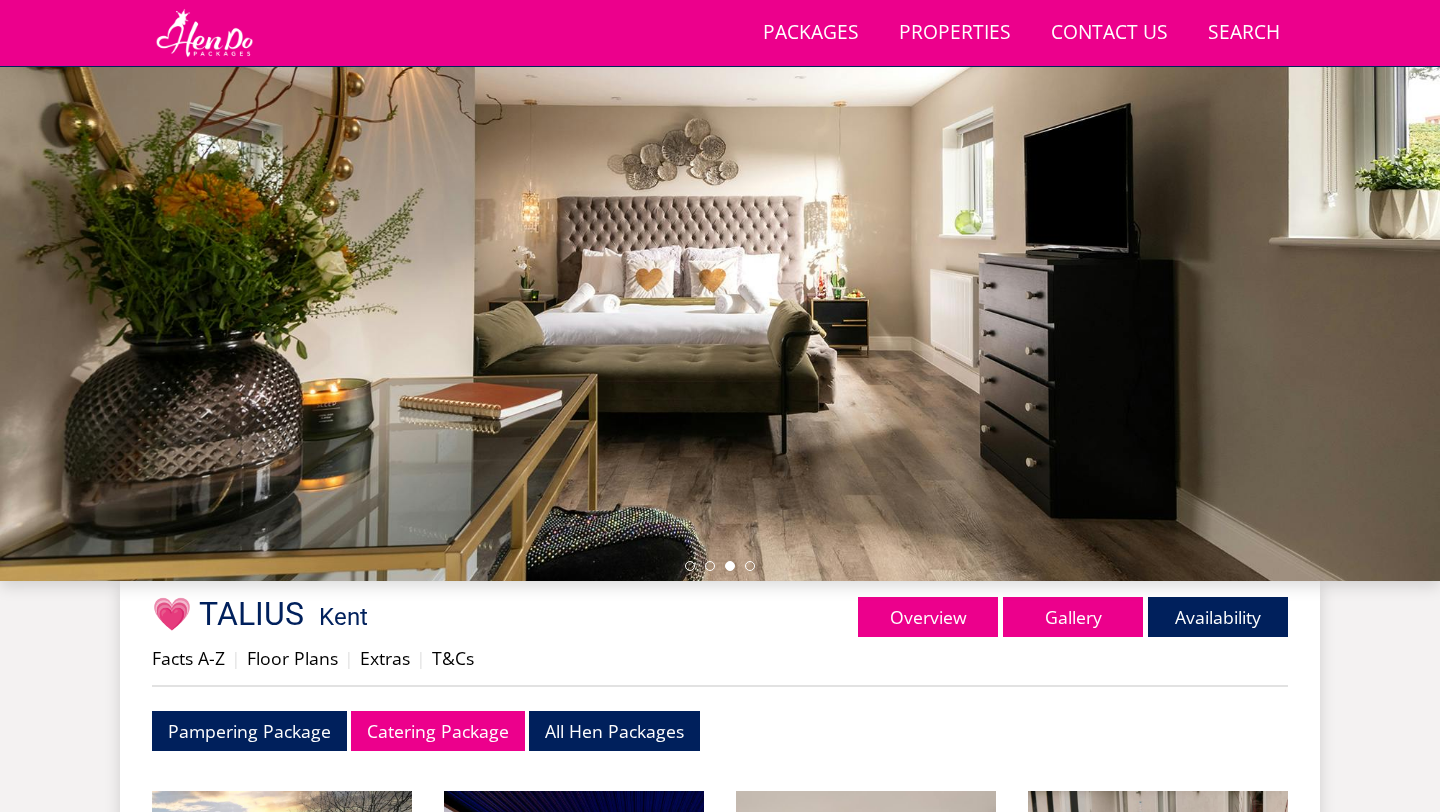 click at bounding box center (720, 566) 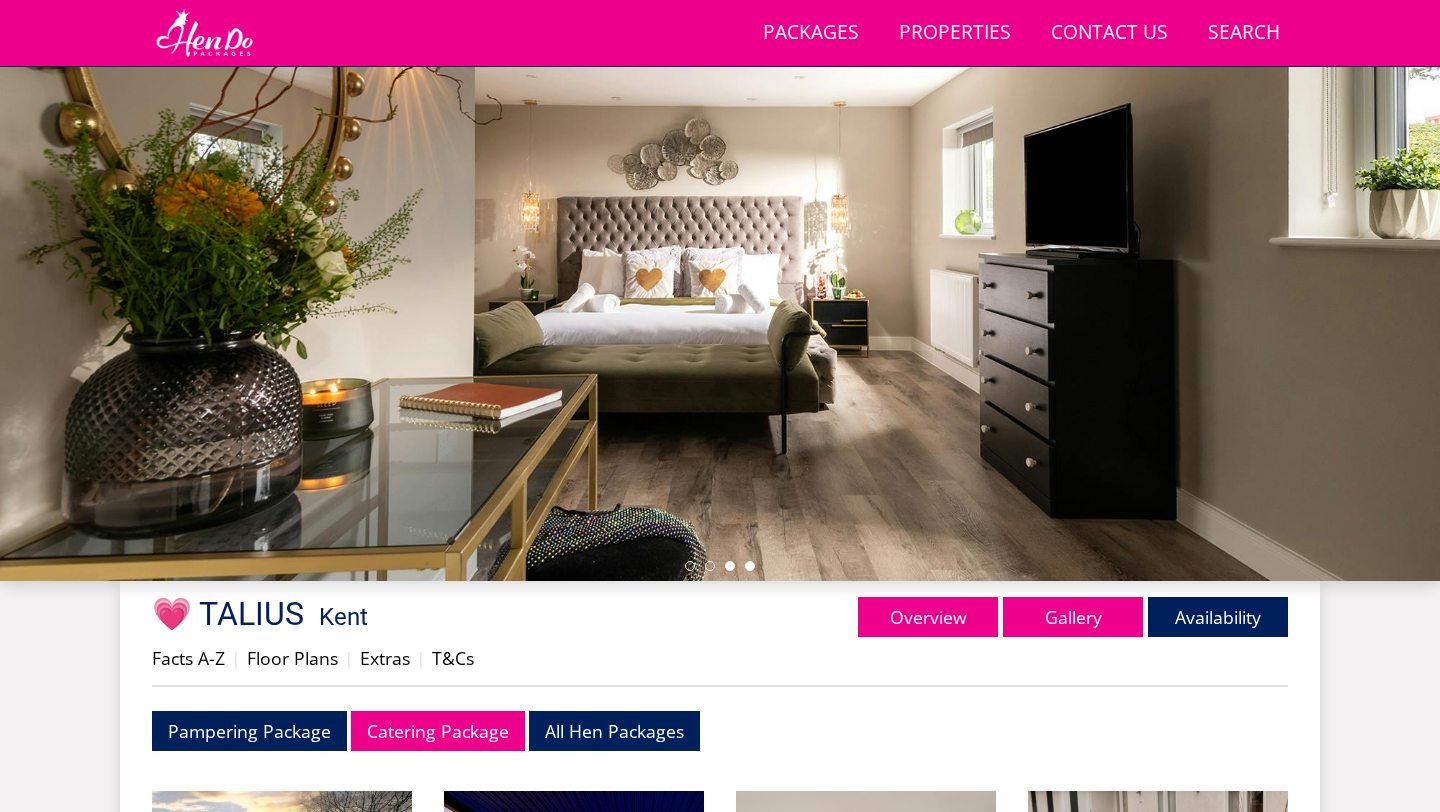 click at bounding box center [750, 566] 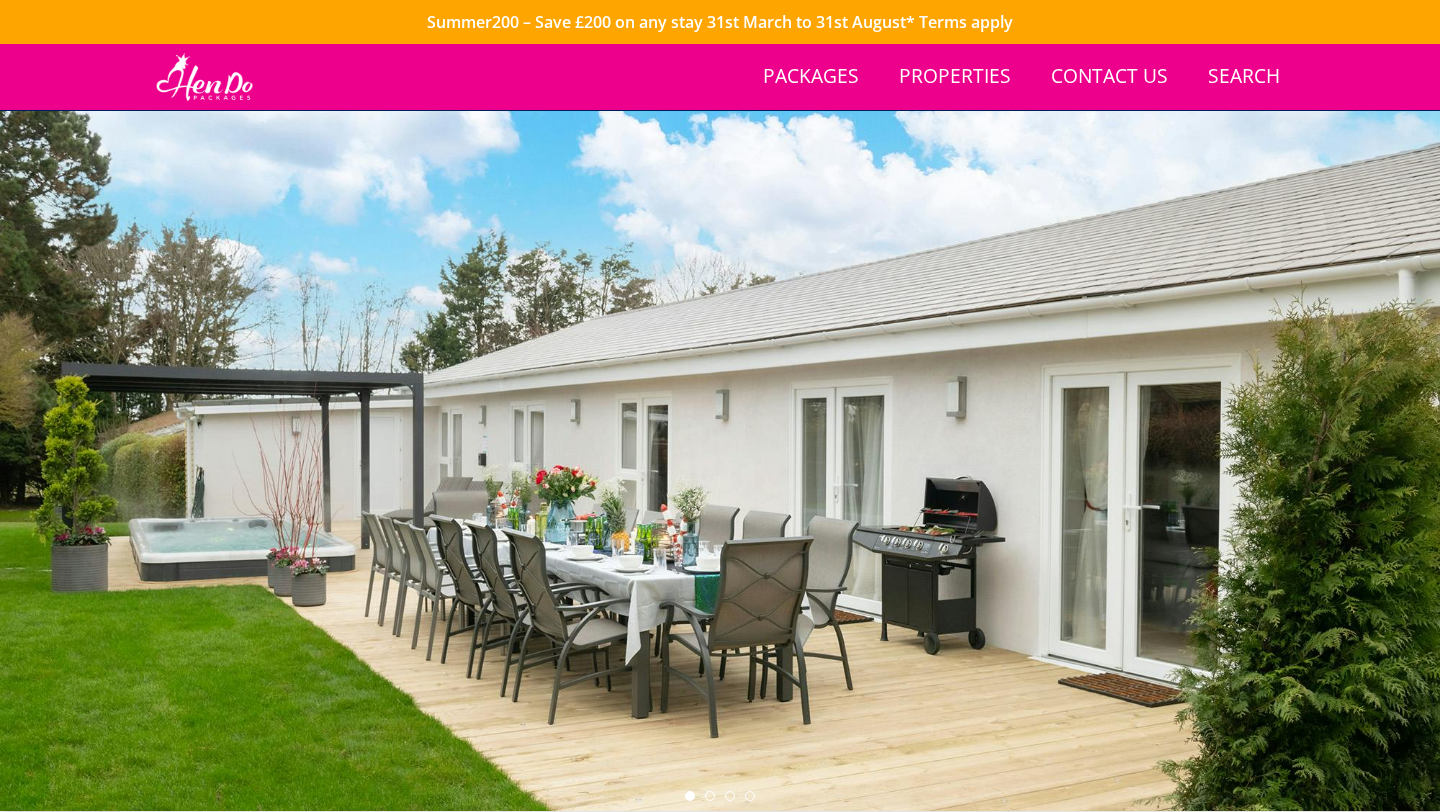 scroll, scrollTop: 776, scrollLeft: 0, axis: vertical 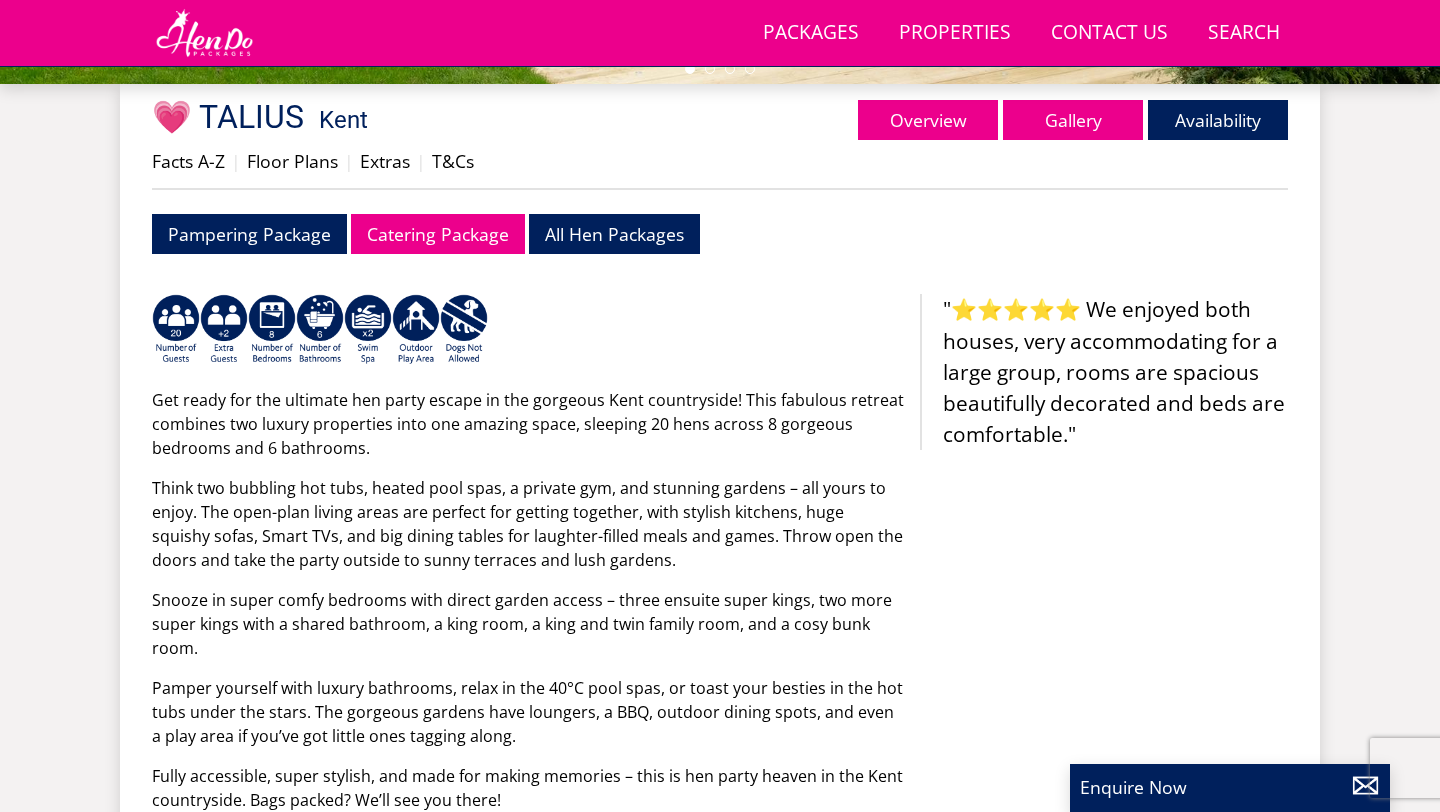 select on "20" 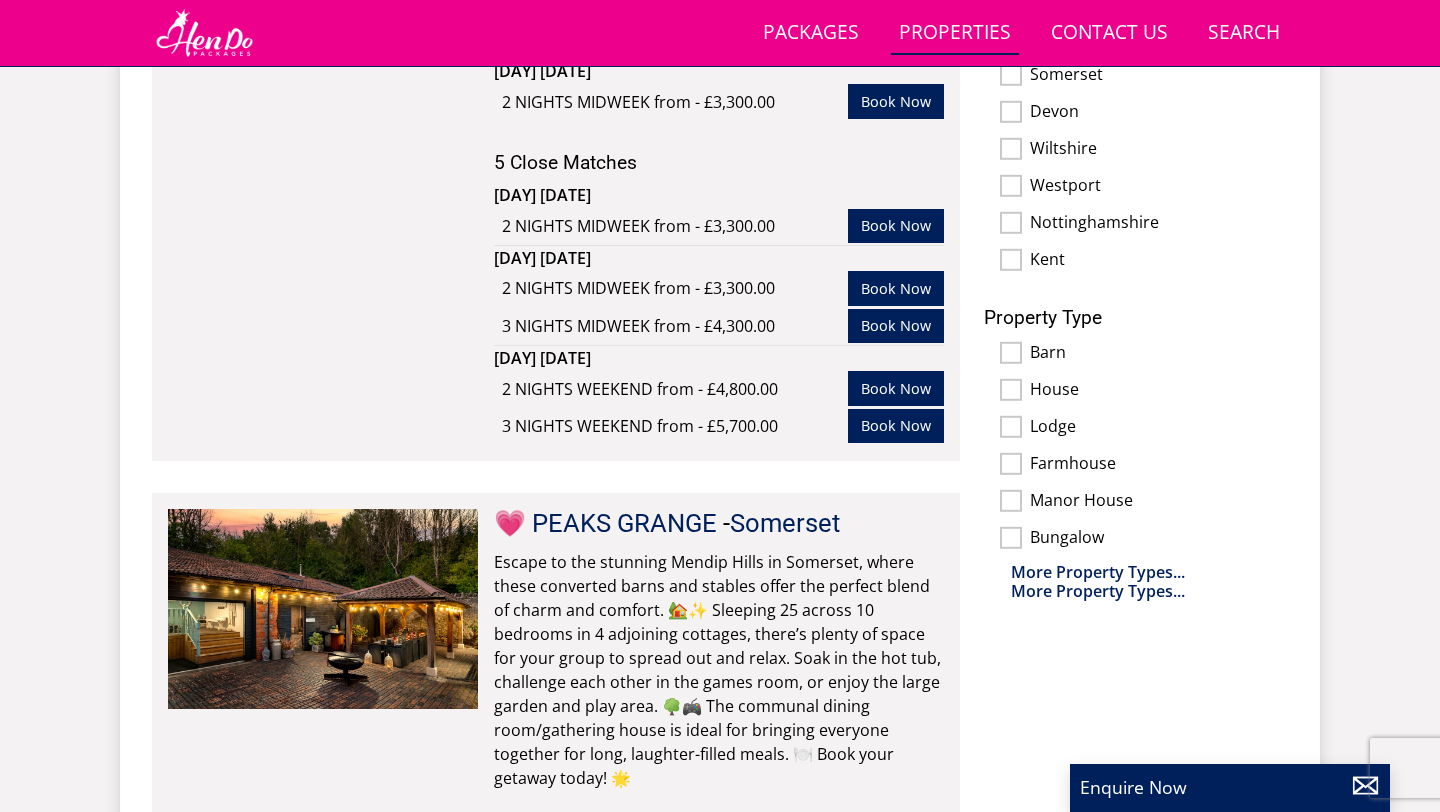 scroll, scrollTop: 1493, scrollLeft: 0, axis: vertical 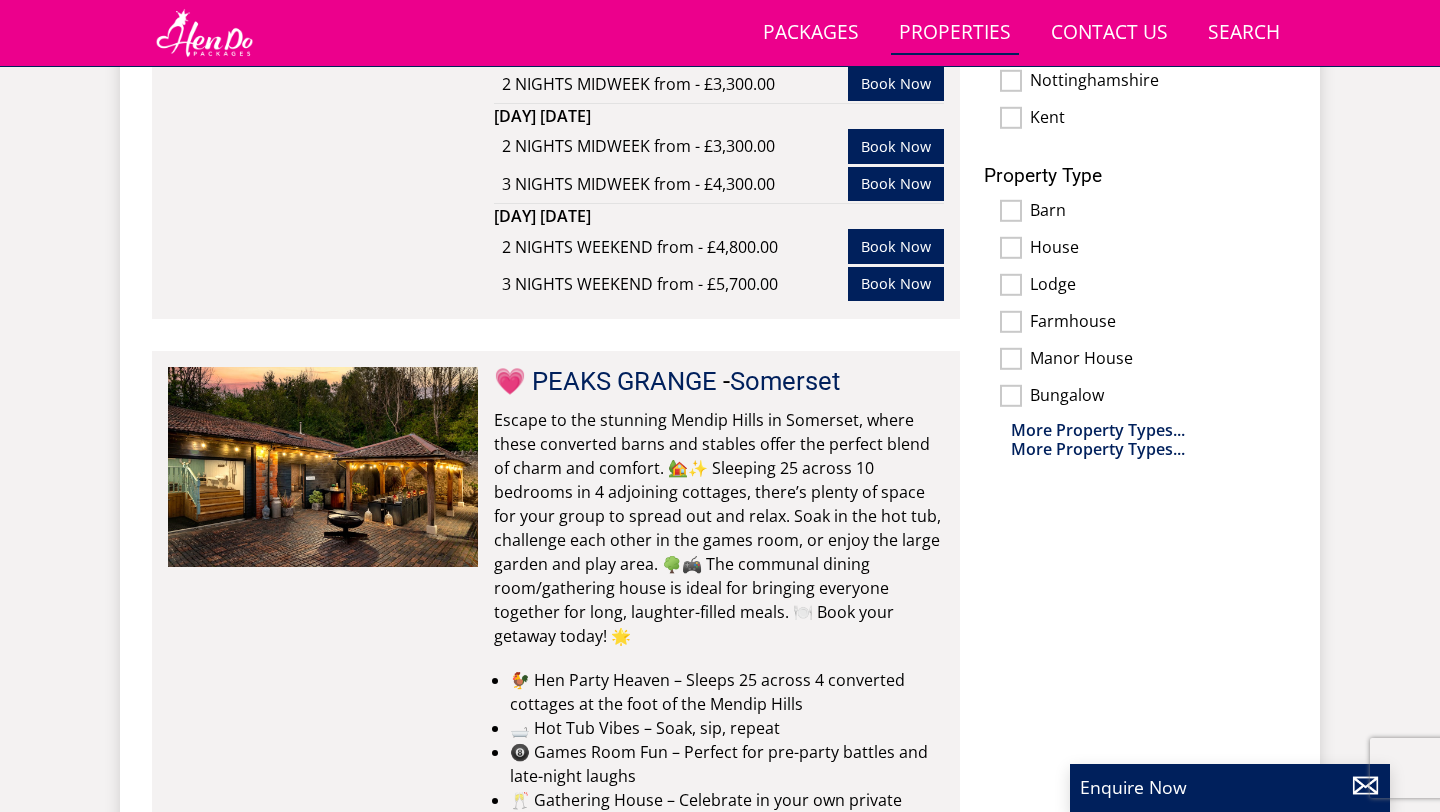 click on "Escape to the stunning Mendip Hills in Somerset, where these converted barns and stables offer the perfect blend of charm and comfort. 🏡✨ Sleeping 25 across 10 bedrooms in 4 adjoining cottages, there’s plenty of space for your group to spread out and relax. Soak in the hot tub, challenge each other in the games room, or enjoy the large garden and play area. 🌳🎮 The communal dining room/gathering house is ideal for bringing everyone together for long, laughter-filled meals. 🍽️ Book your getaway today! 🌟" at bounding box center [719, 528] 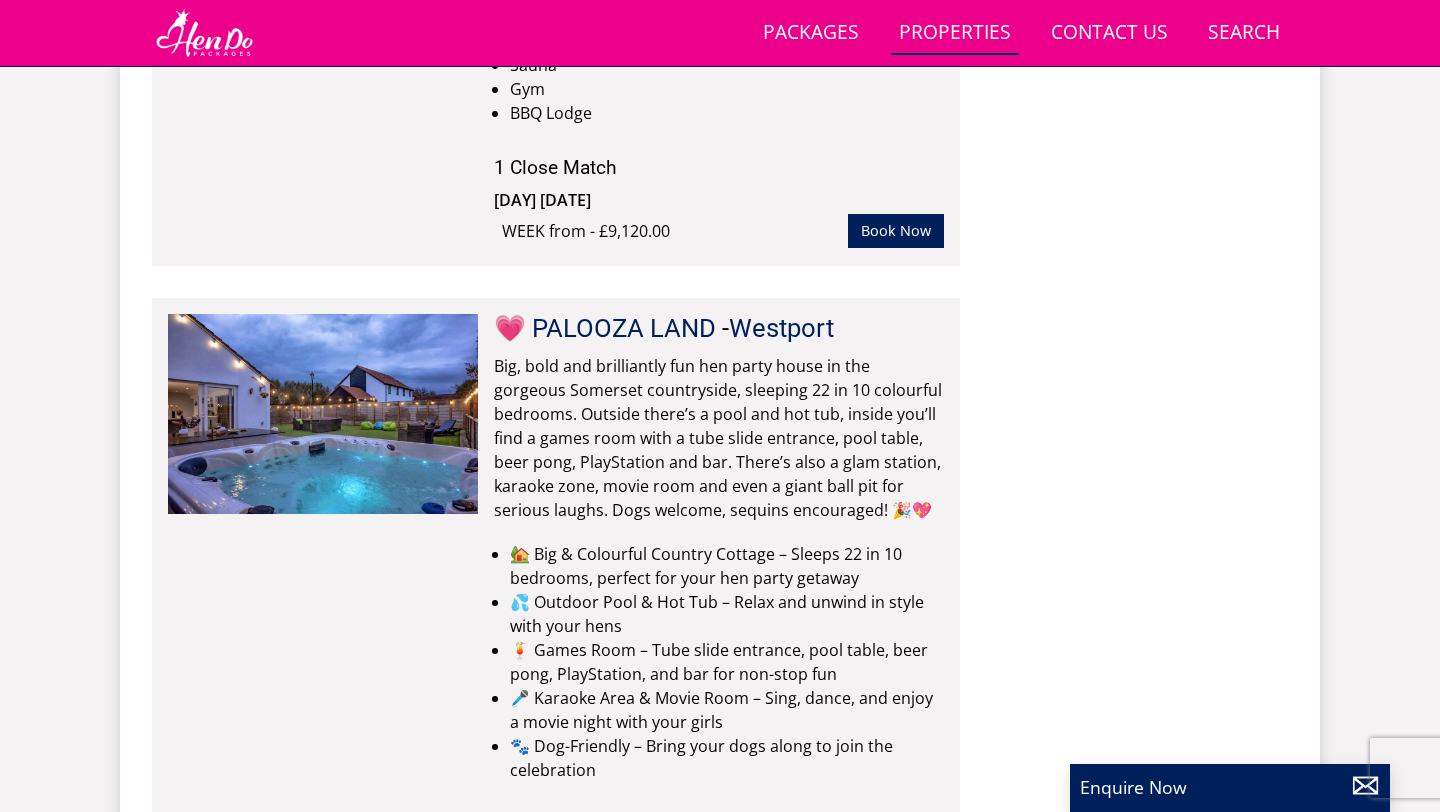 scroll, scrollTop: 11361, scrollLeft: 0, axis: vertical 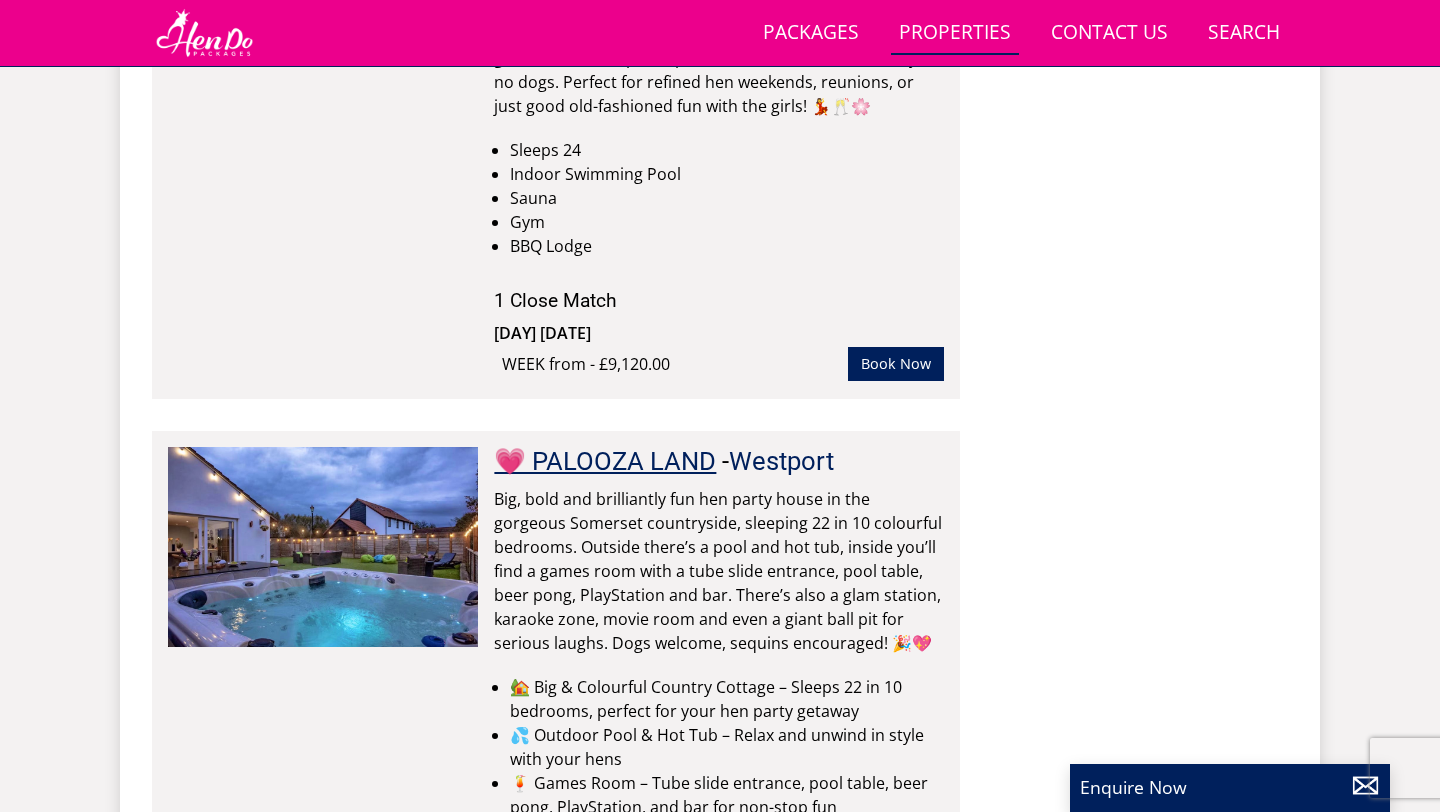 click on "💗 PALOOZA LAND" at bounding box center (605, 461) 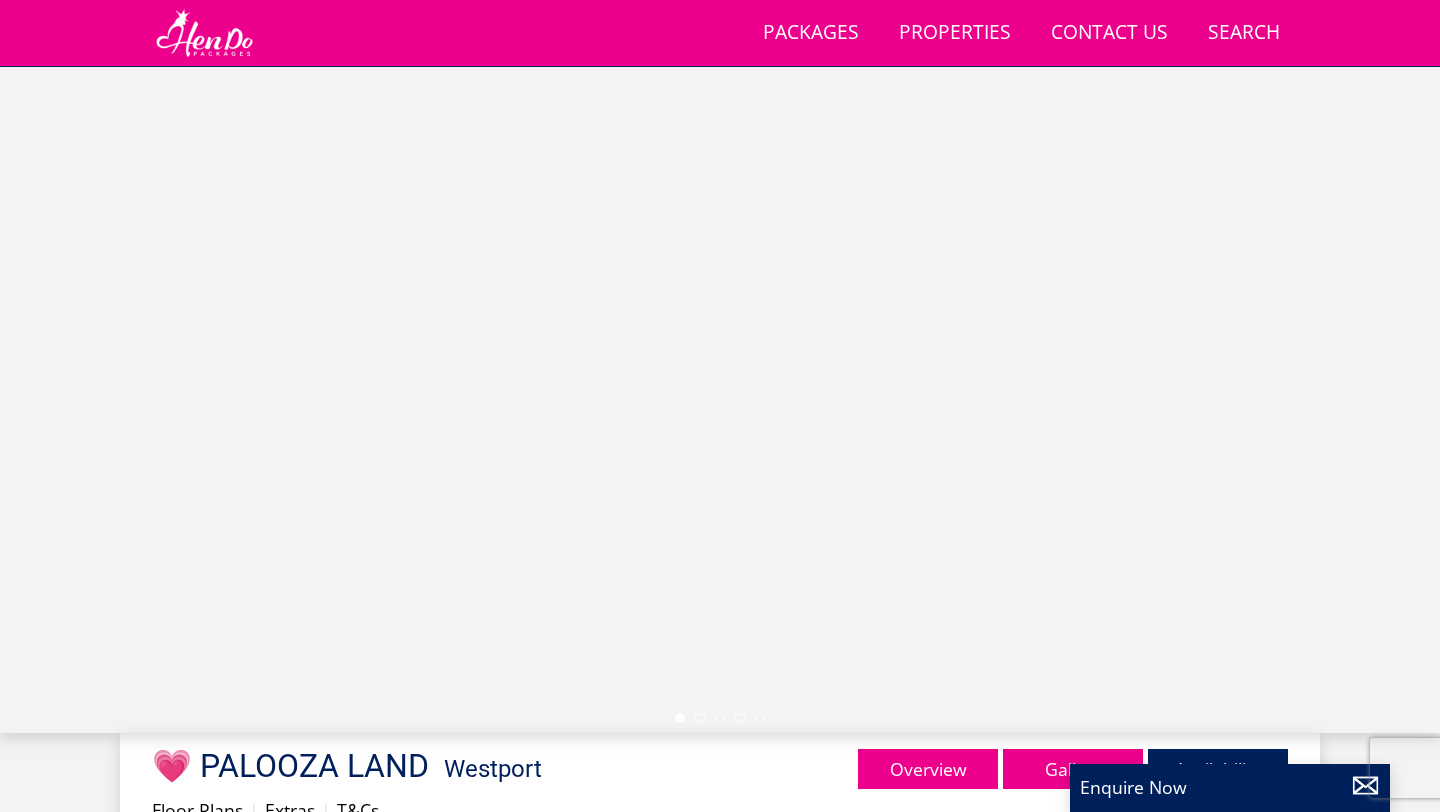 scroll, scrollTop: 71, scrollLeft: 0, axis: vertical 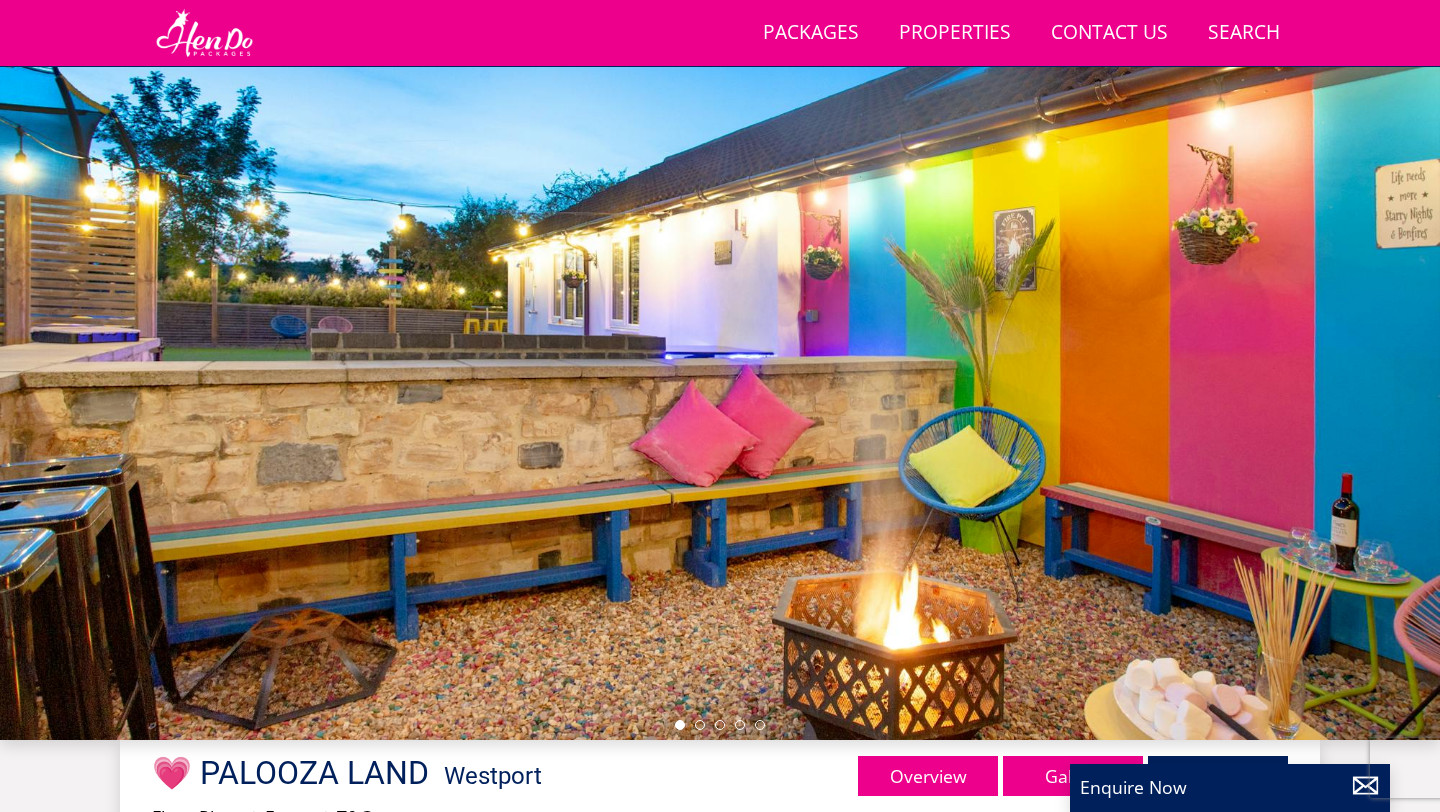 click at bounding box center [720, 390] 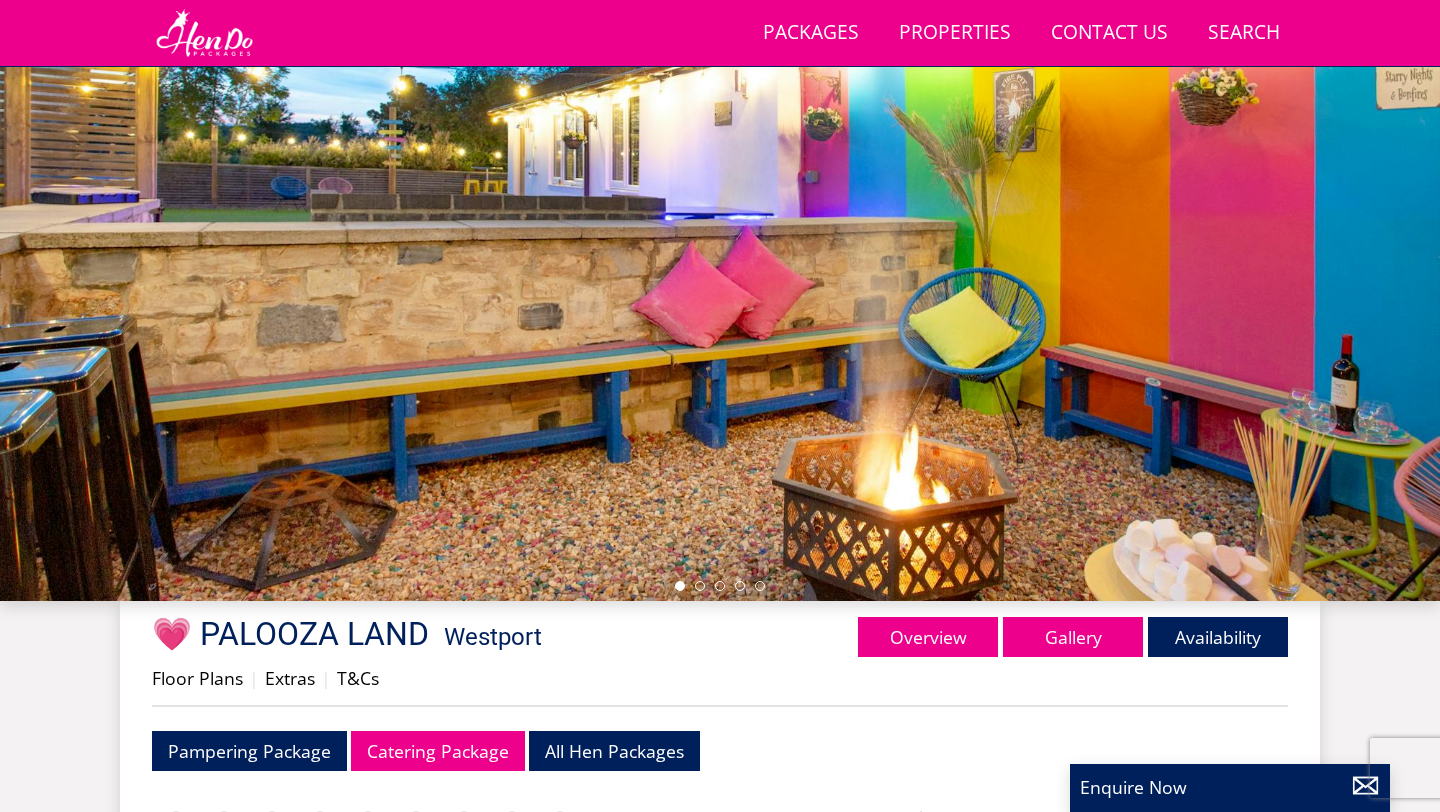 scroll, scrollTop: 175, scrollLeft: 0, axis: vertical 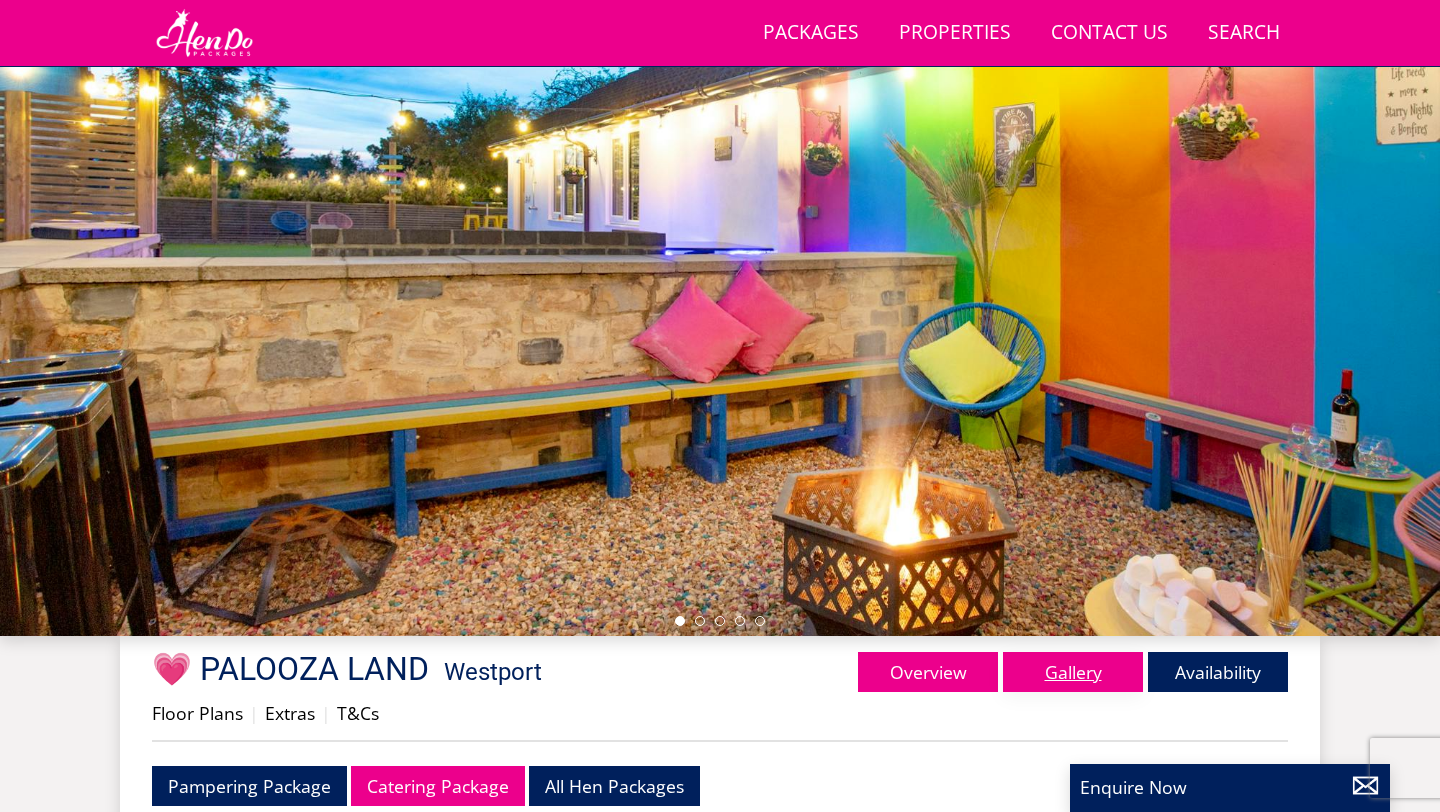 click on "Gallery" at bounding box center [1073, 672] 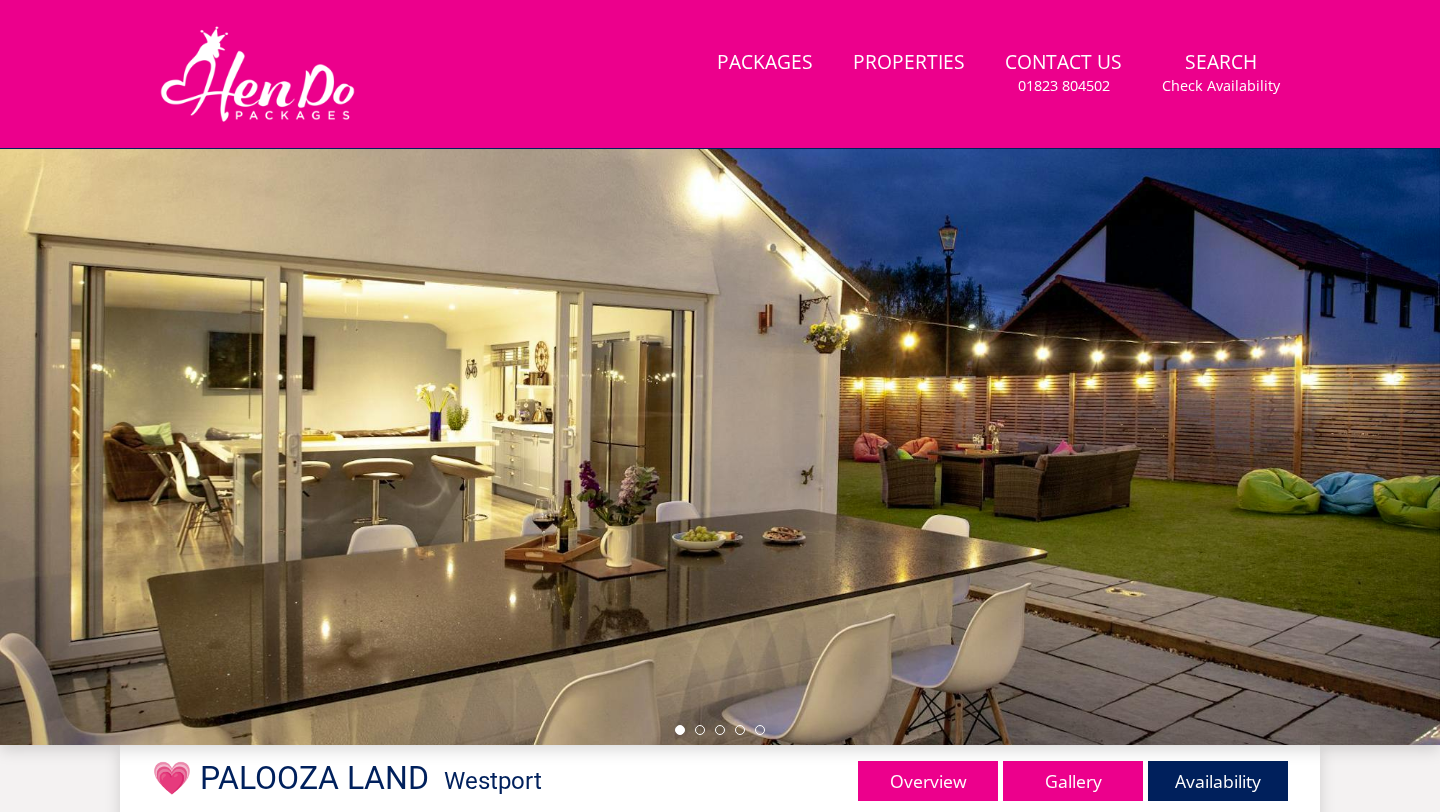 scroll, scrollTop: 0, scrollLeft: 0, axis: both 